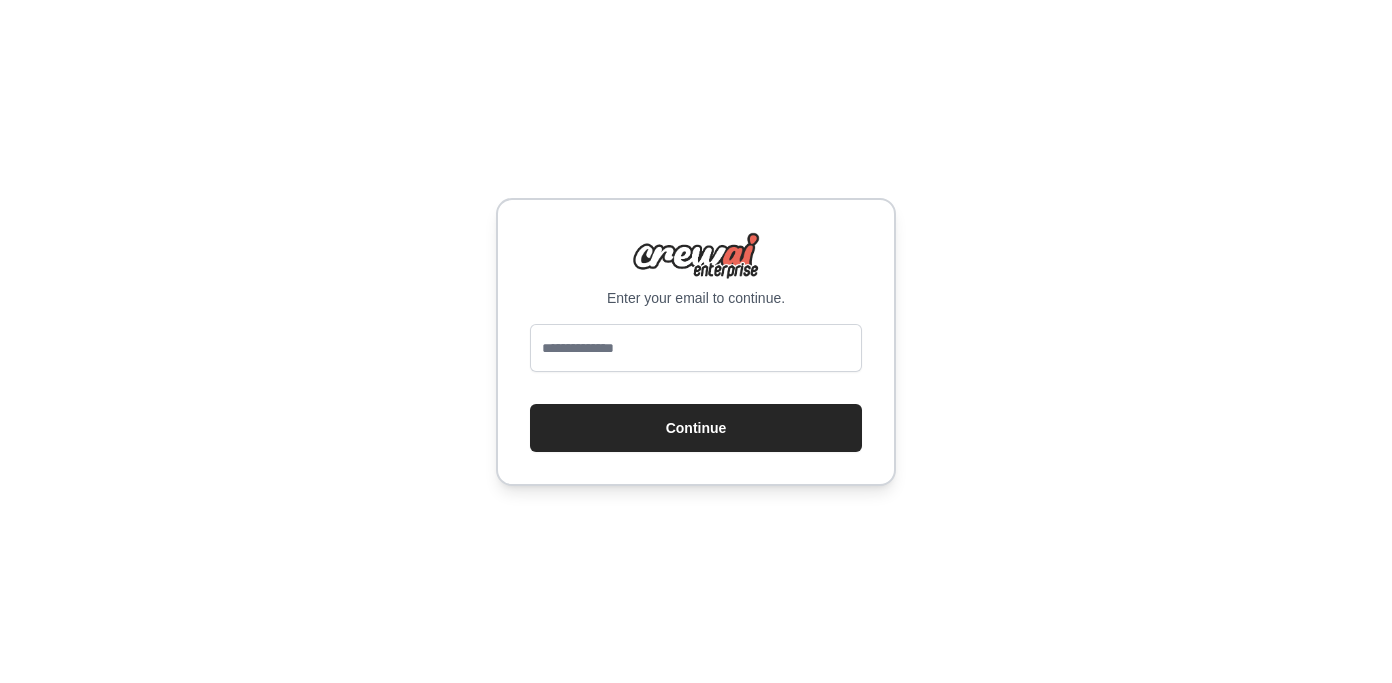 scroll, scrollTop: 0, scrollLeft: 0, axis: both 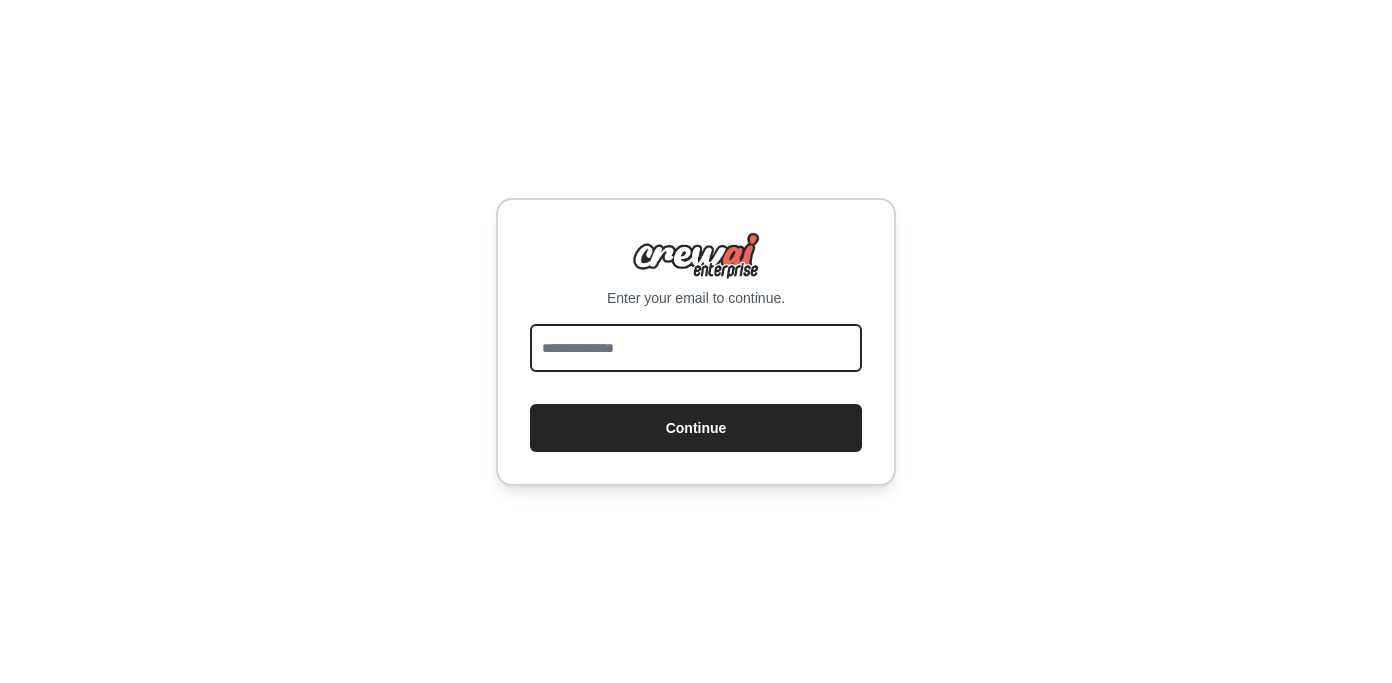 click at bounding box center [696, 348] 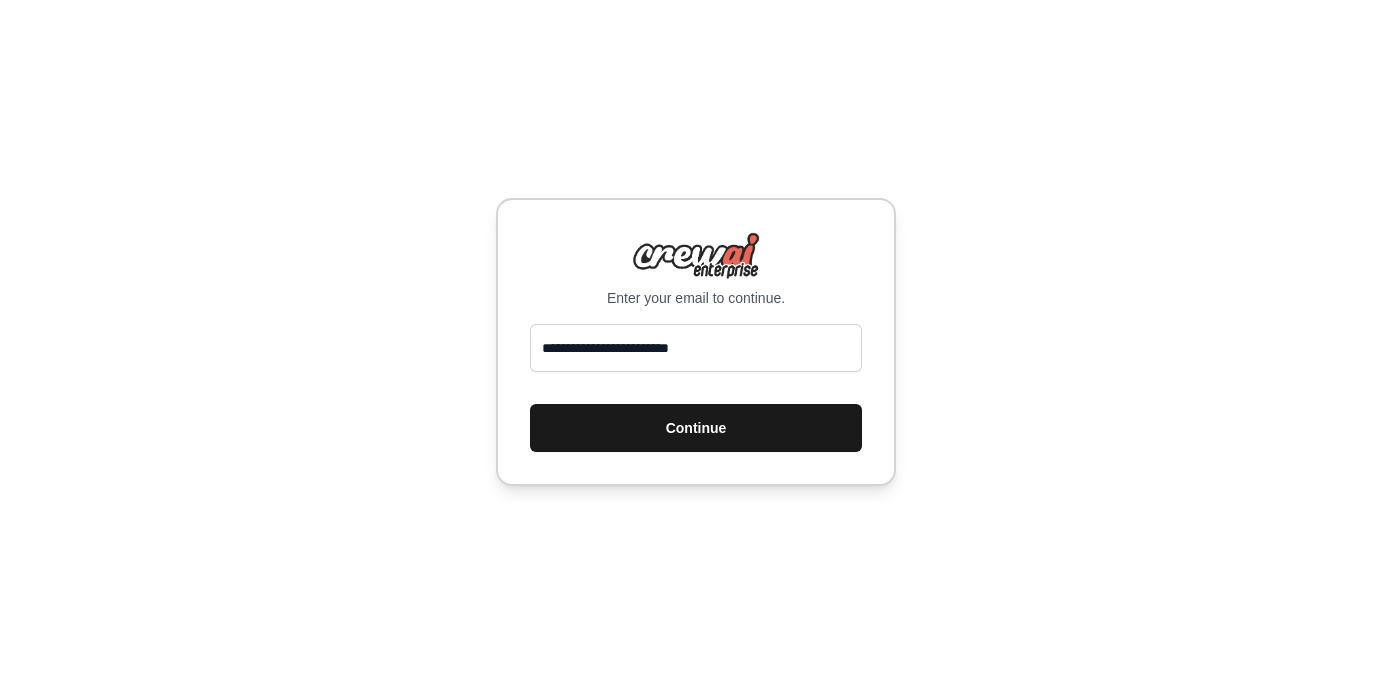 click on "Continue" at bounding box center [696, 428] 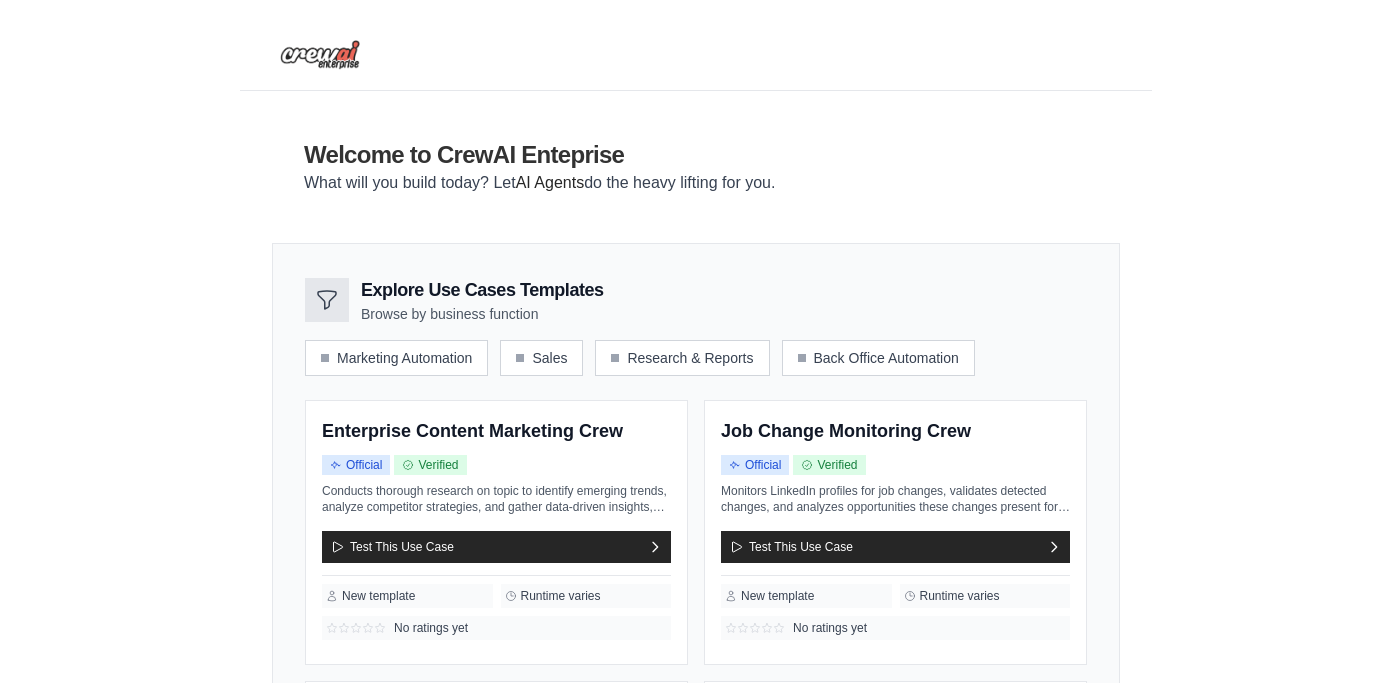 scroll, scrollTop: 0, scrollLeft: 0, axis: both 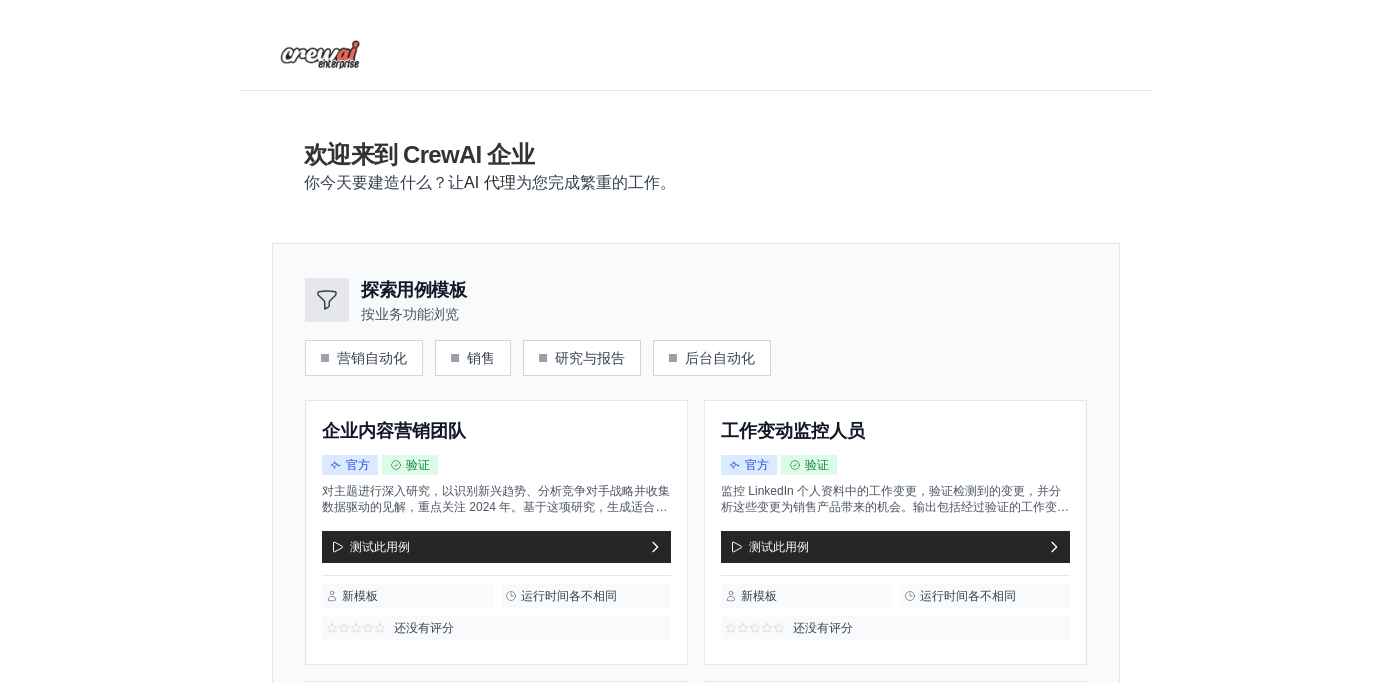 click on "欢迎来到 CrewAI 企业
你今天要建造什么？让  AI 代理 为您完成繁重的工作。" at bounding box center [696, 167] 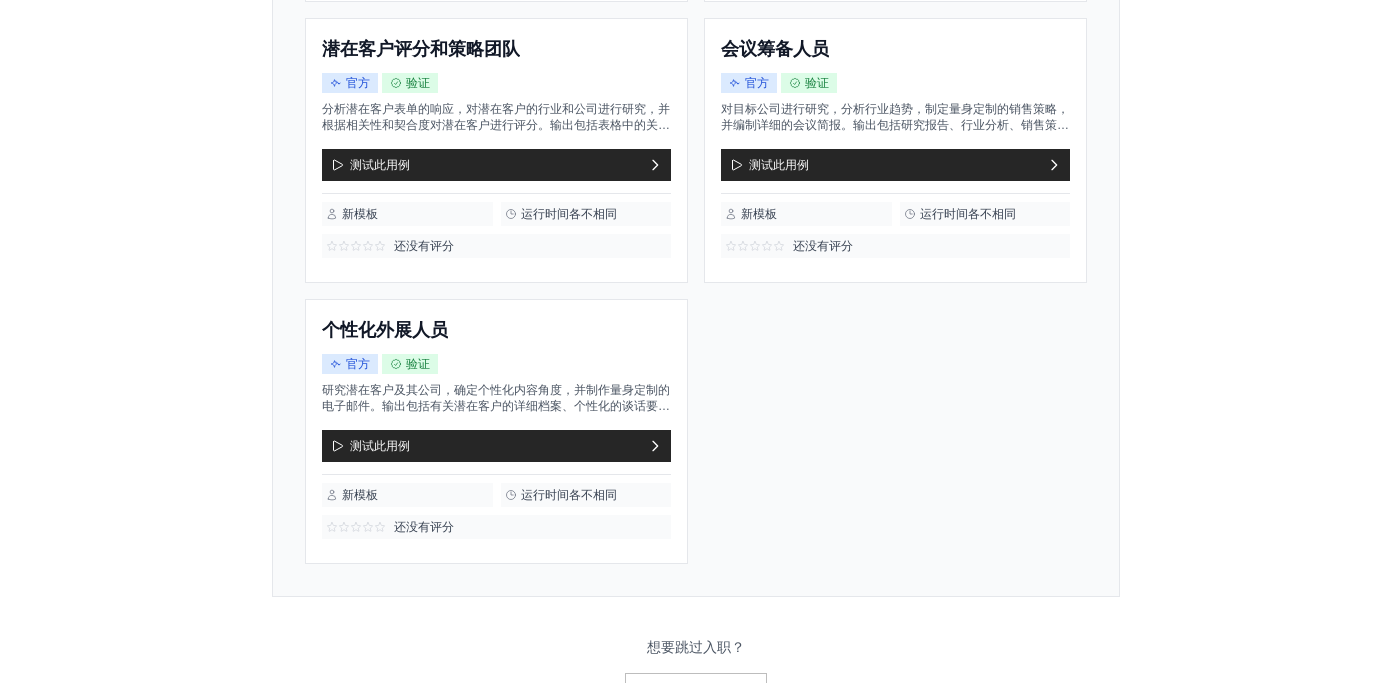 scroll, scrollTop: 718, scrollLeft: 0, axis: vertical 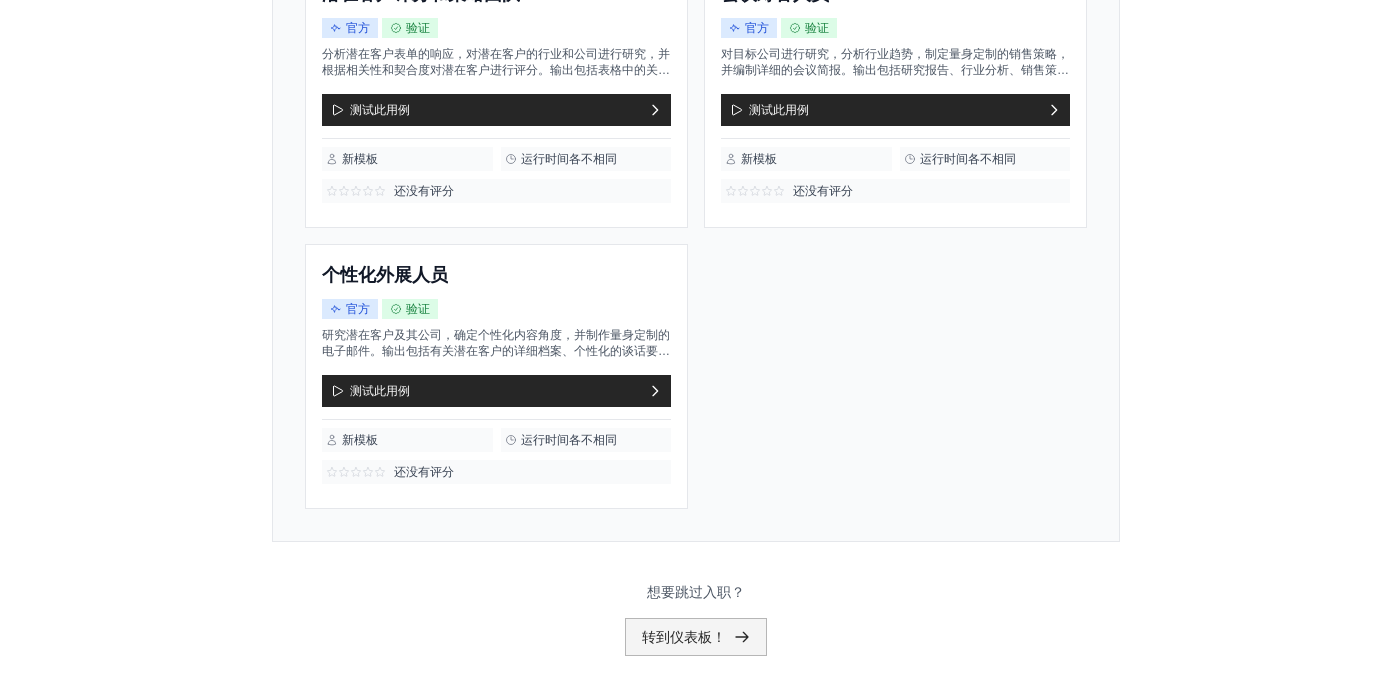 click on "转到仪表板！" at bounding box center (684, 637) 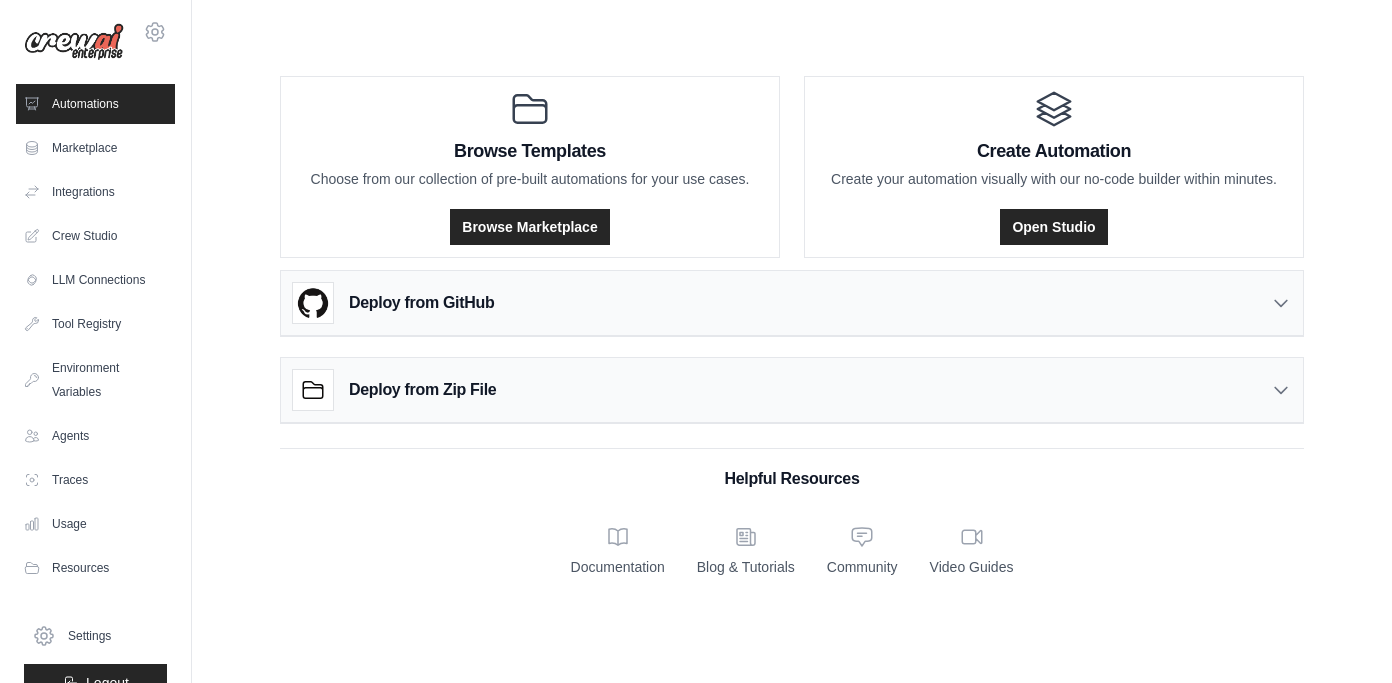 scroll, scrollTop: 0, scrollLeft: 0, axis: both 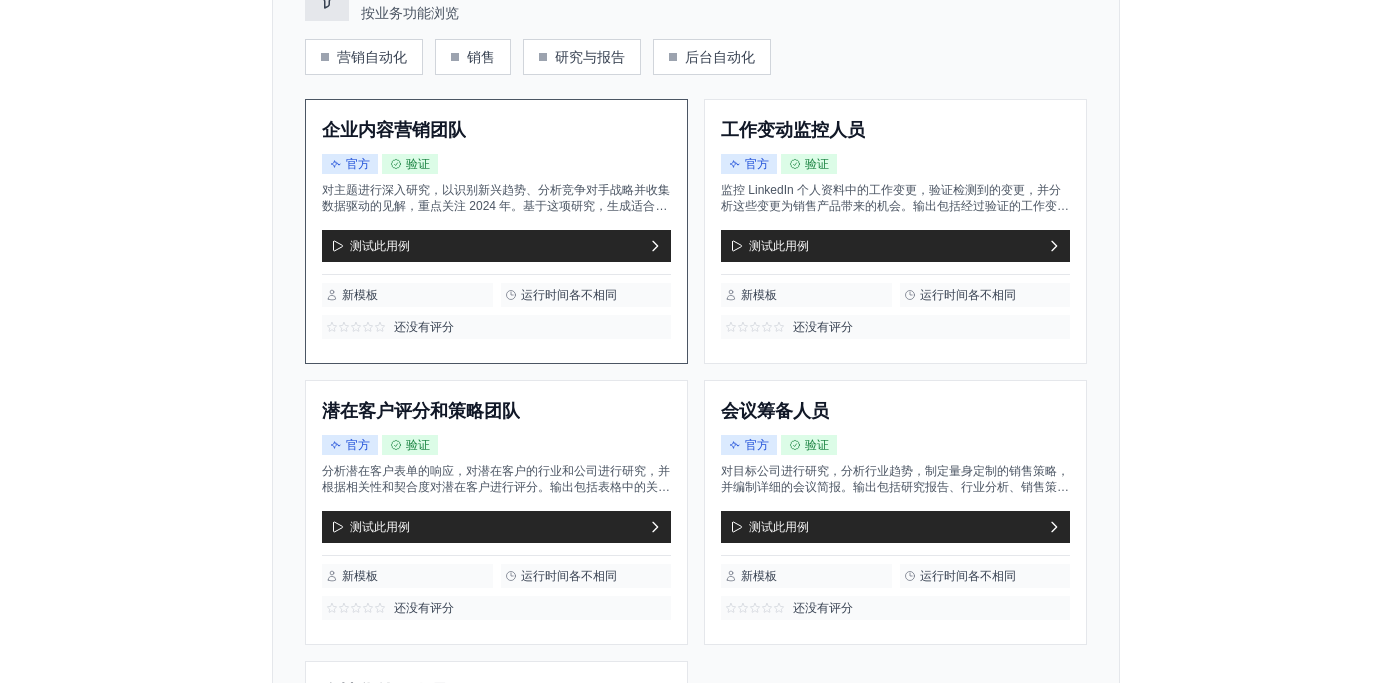 click on "企业内容营销团队" at bounding box center (394, 131) 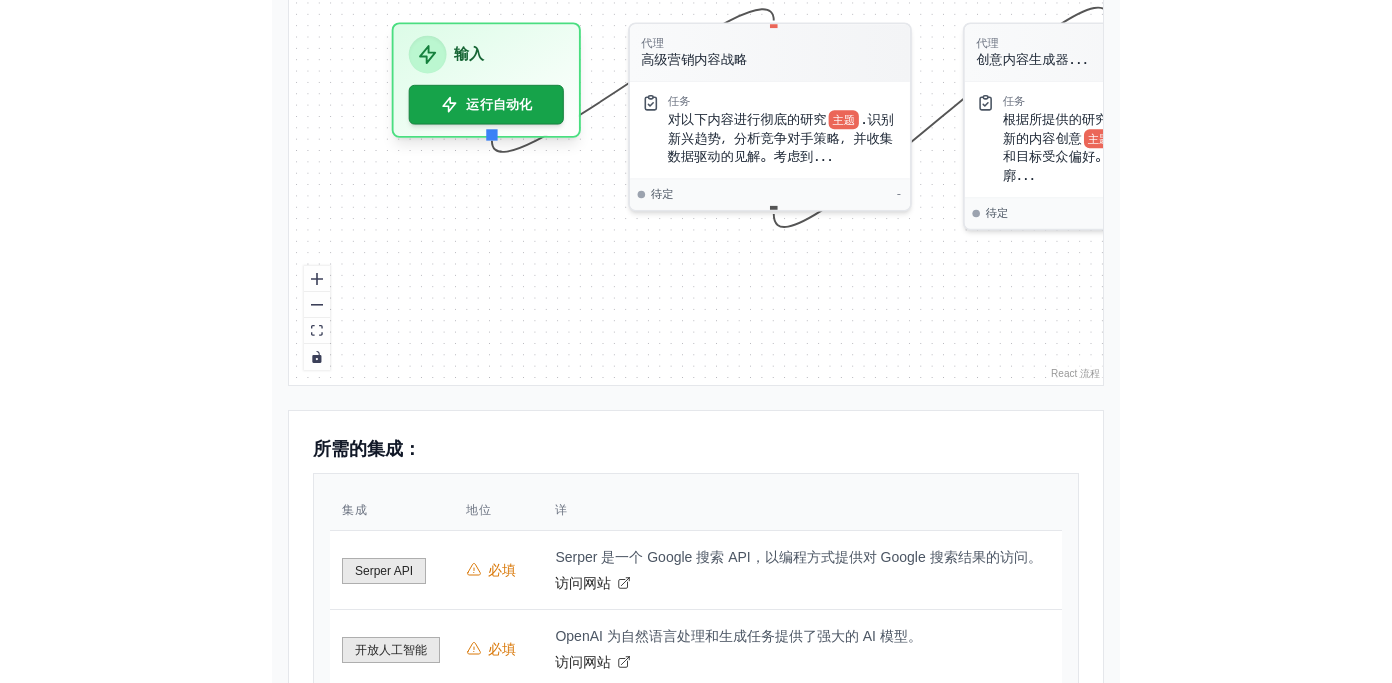 scroll, scrollTop: 789, scrollLeft: 0, axis: vertical 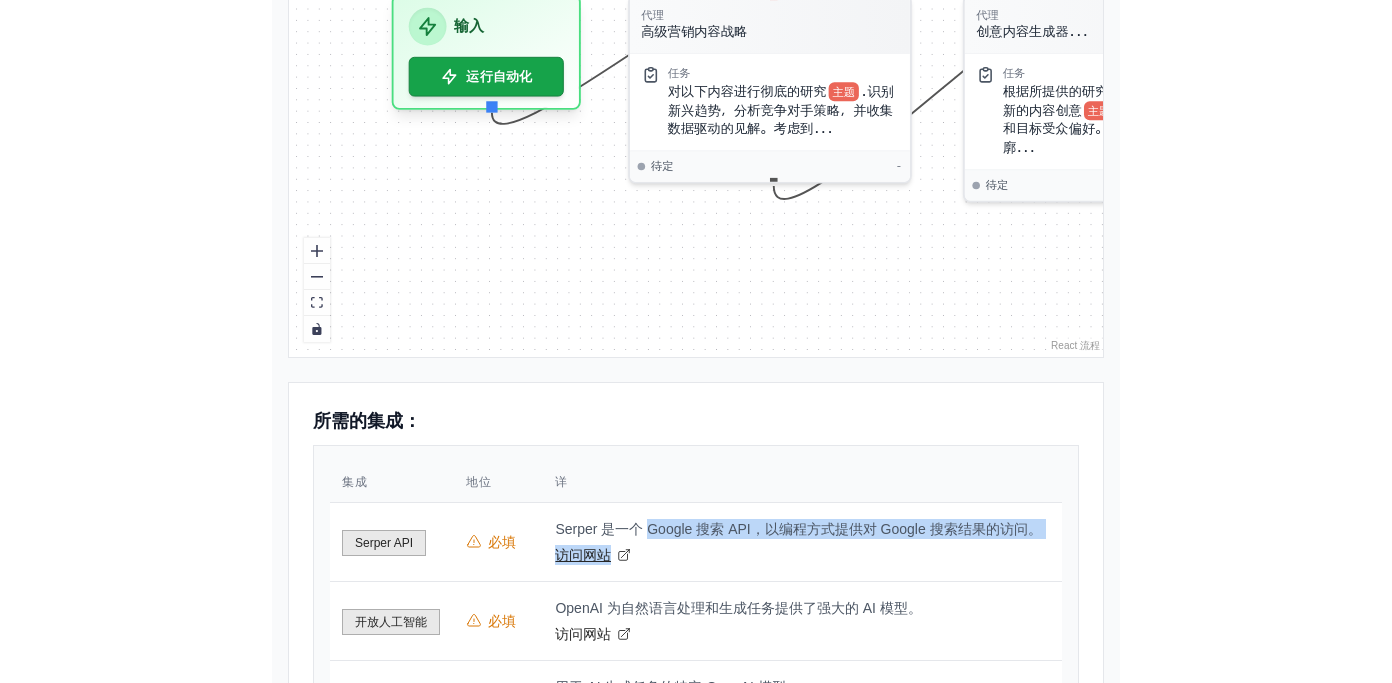 drag, startPoint x: 542, startPoint y: 420, endPoint x: 651, endPoint y: 444, distance: 111.61093 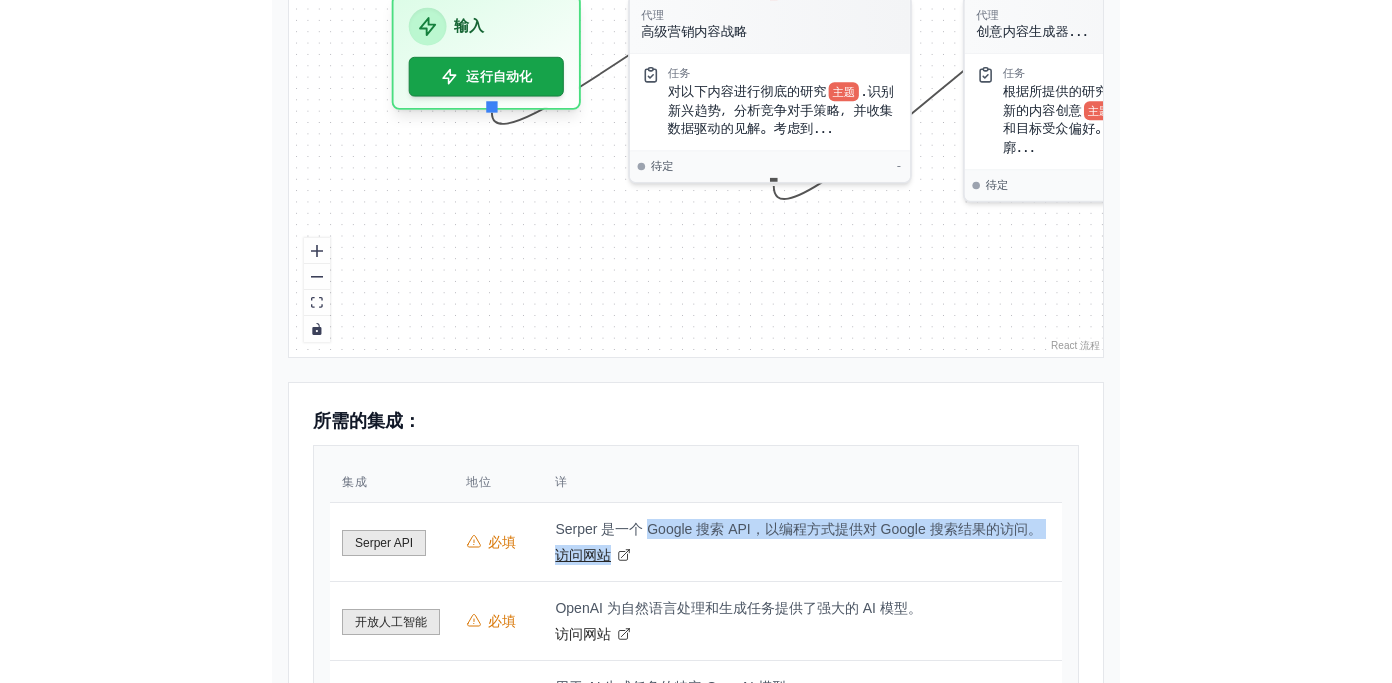 click on "Serper 是一个 Google 搜索 API，以编程方式提供对 Google 搜索结果的访问。
访问网站" at bounding box center [802, 541] 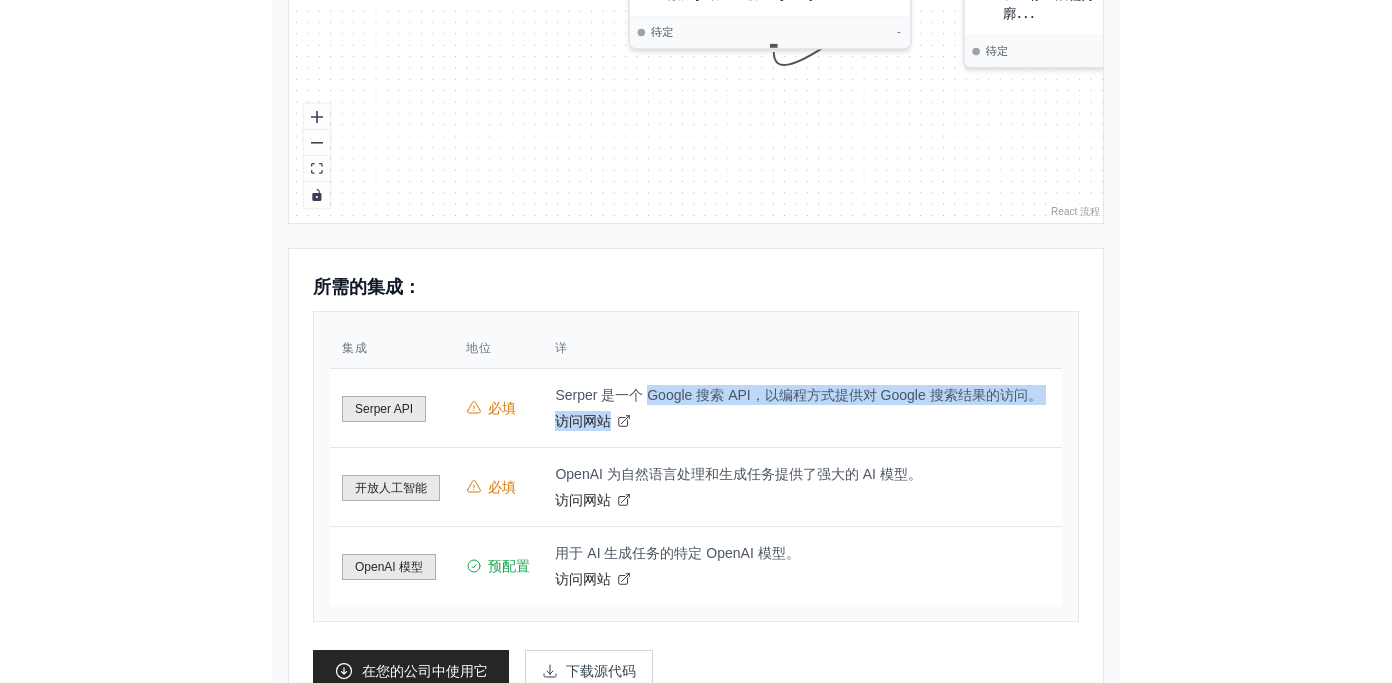 scroll, scrollTop: 930, scrollLeft: 0, axis: vertical 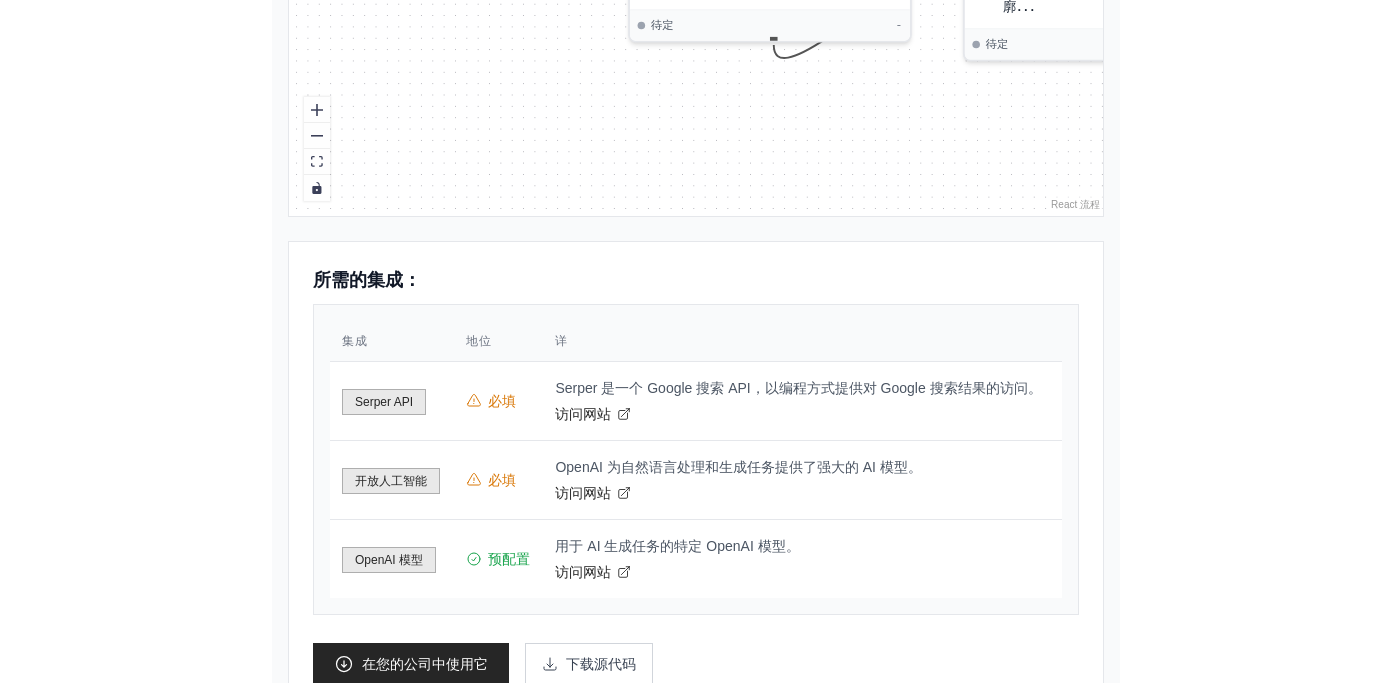 click on "所需的集成：
集成
地位
详
Serper API
必填
Serper 是一个 Google 搜索 API，以编程方式提供对 Google 搜索结果的访问。
访问网站
必填" at bounding box center [696, 450] 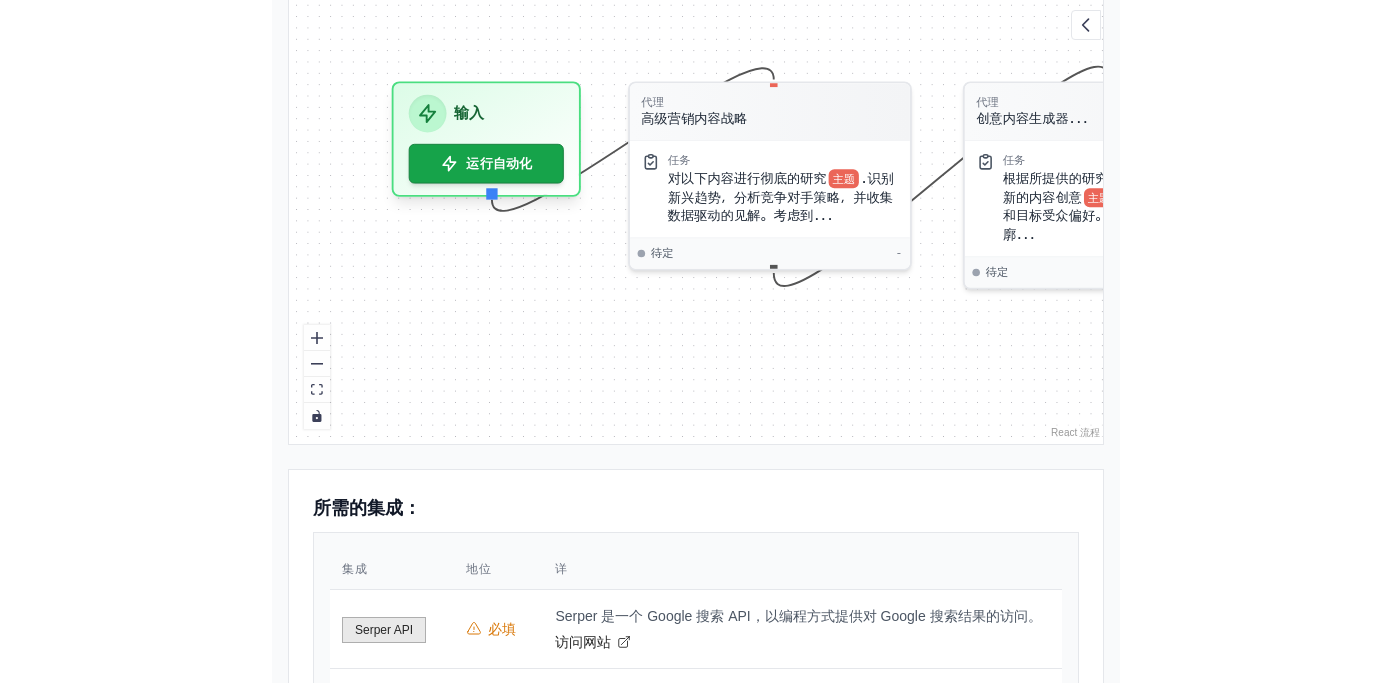 scroll, scrollTop: 616, scrollLeft: 0, axis: vertical 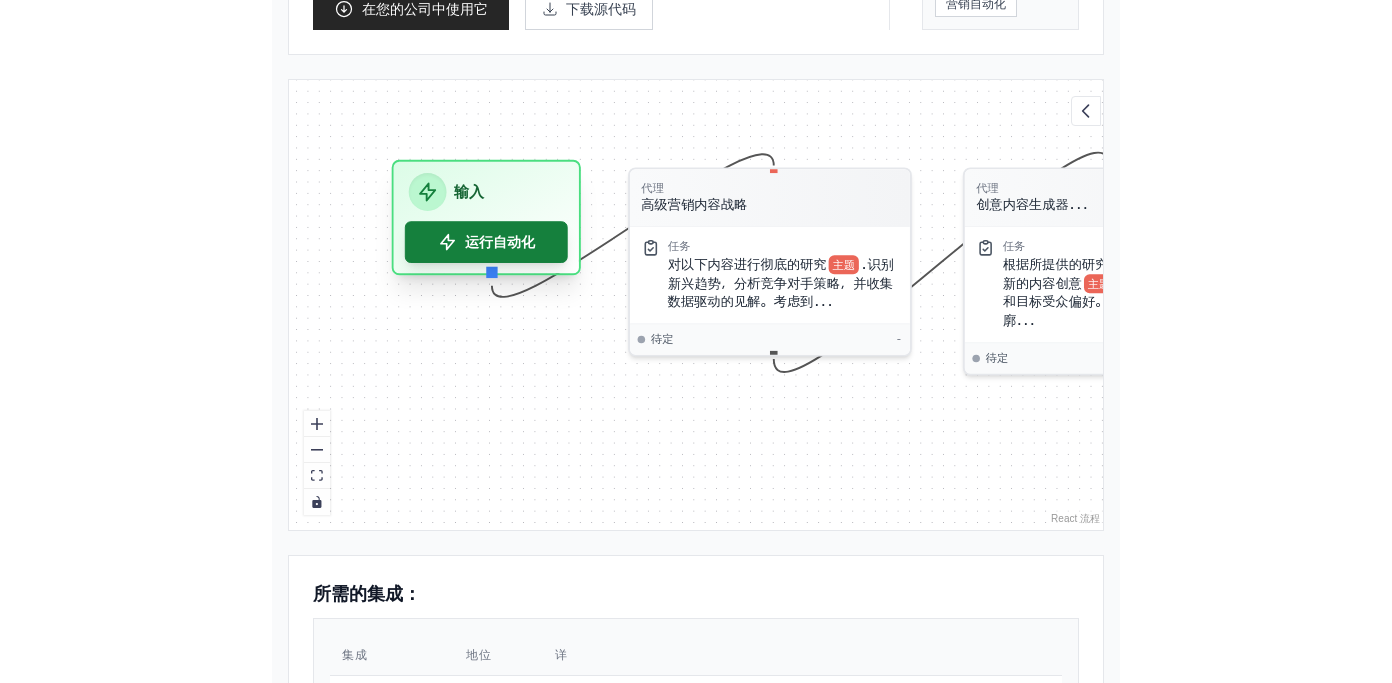 click on "运行自动化" at bounding box center (486, 242) 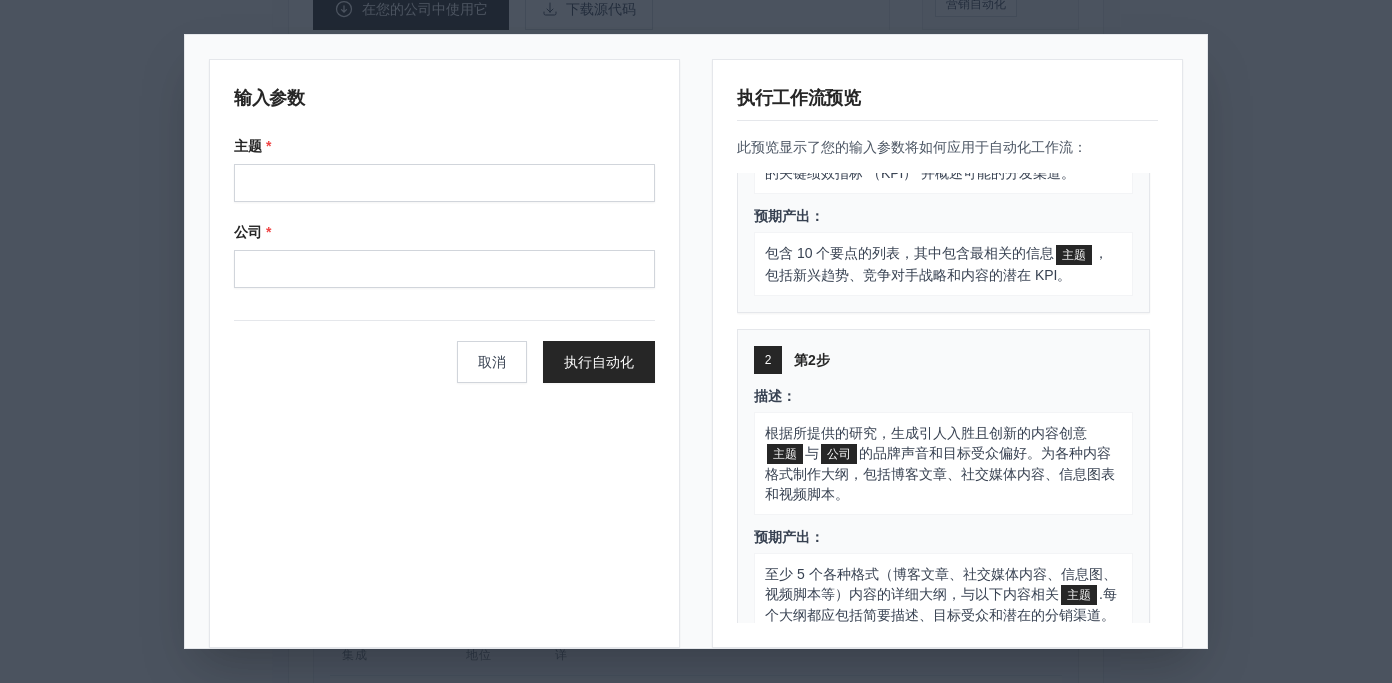 scroll, scrollTop: 215, scrollLeft: 0, axis: vertical 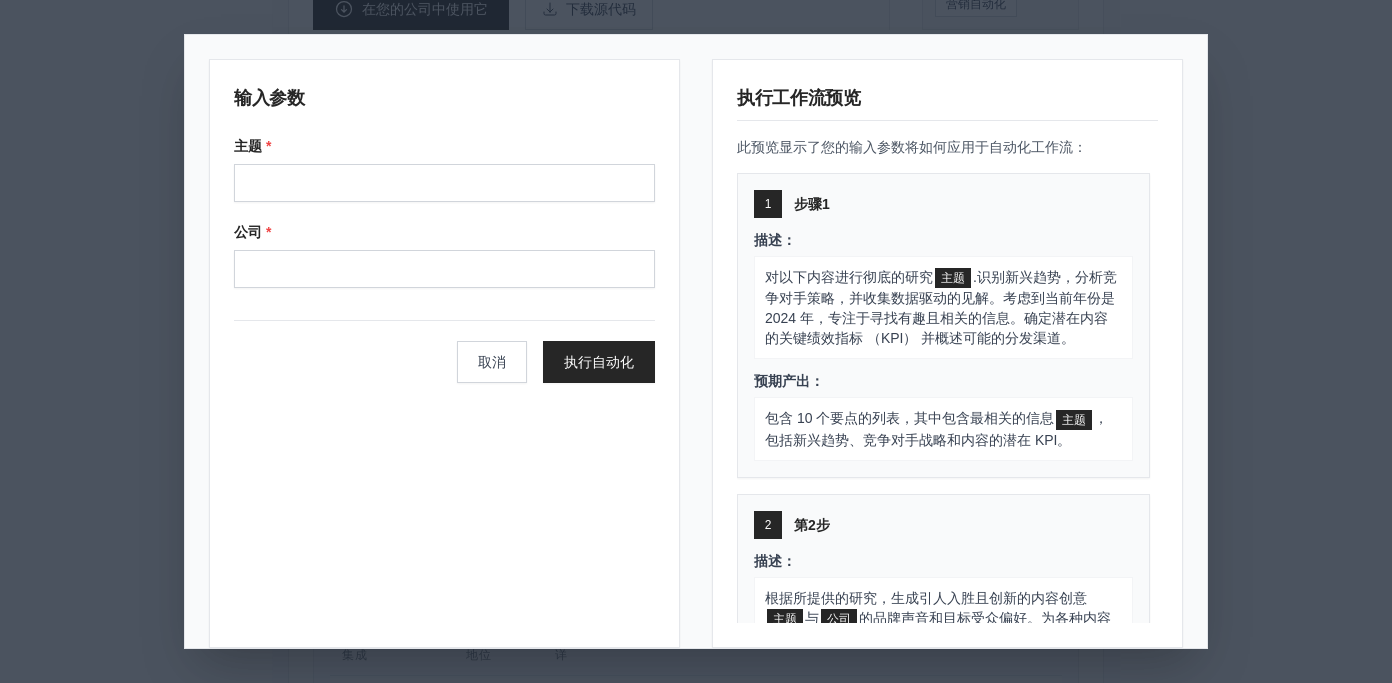 click on ".识别新兴趋势，分析竞争对手策略，并收集数据驱动的见解。考虑到当前年份是 2024 年，专注于寻找有趣且相关的信息。确定潜在内容的关键绩效指标 （KPI） 并概述可能的分发渠道。" at bounding box center (941, 307) 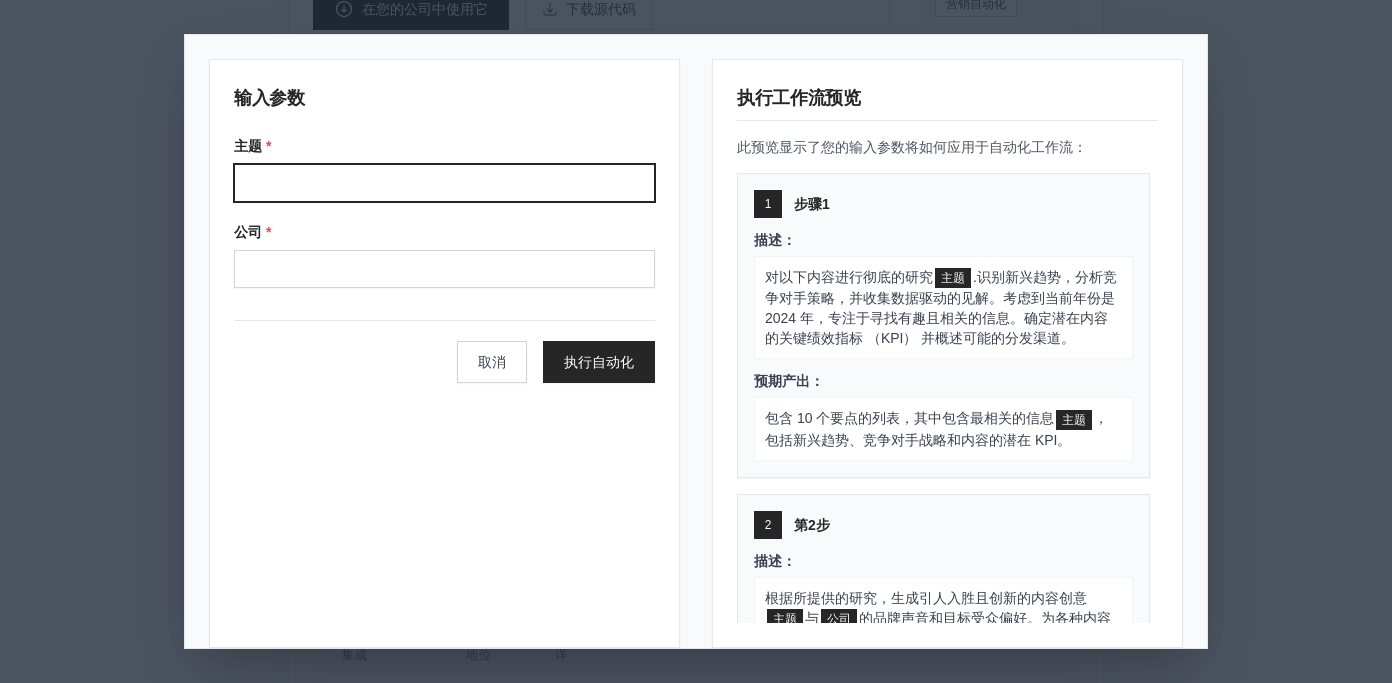 click on "主题   *" at bounding box center (444, 183) 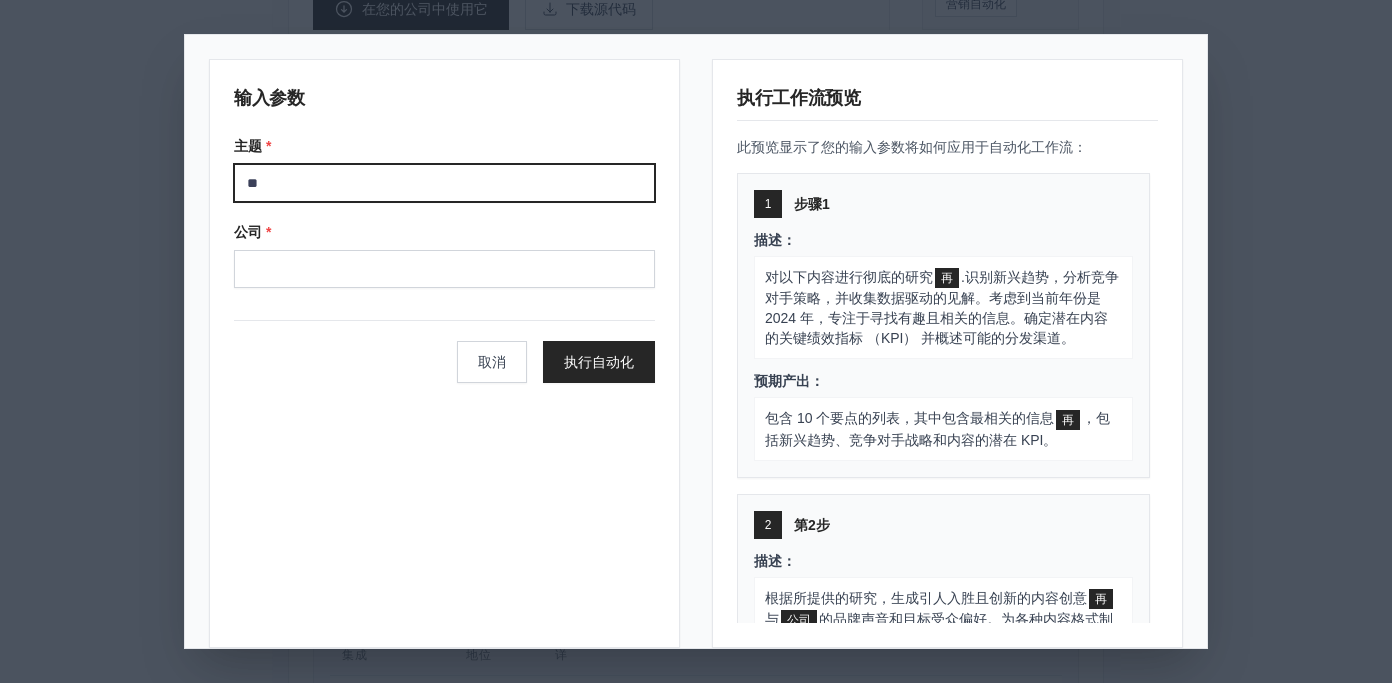 type on "*" 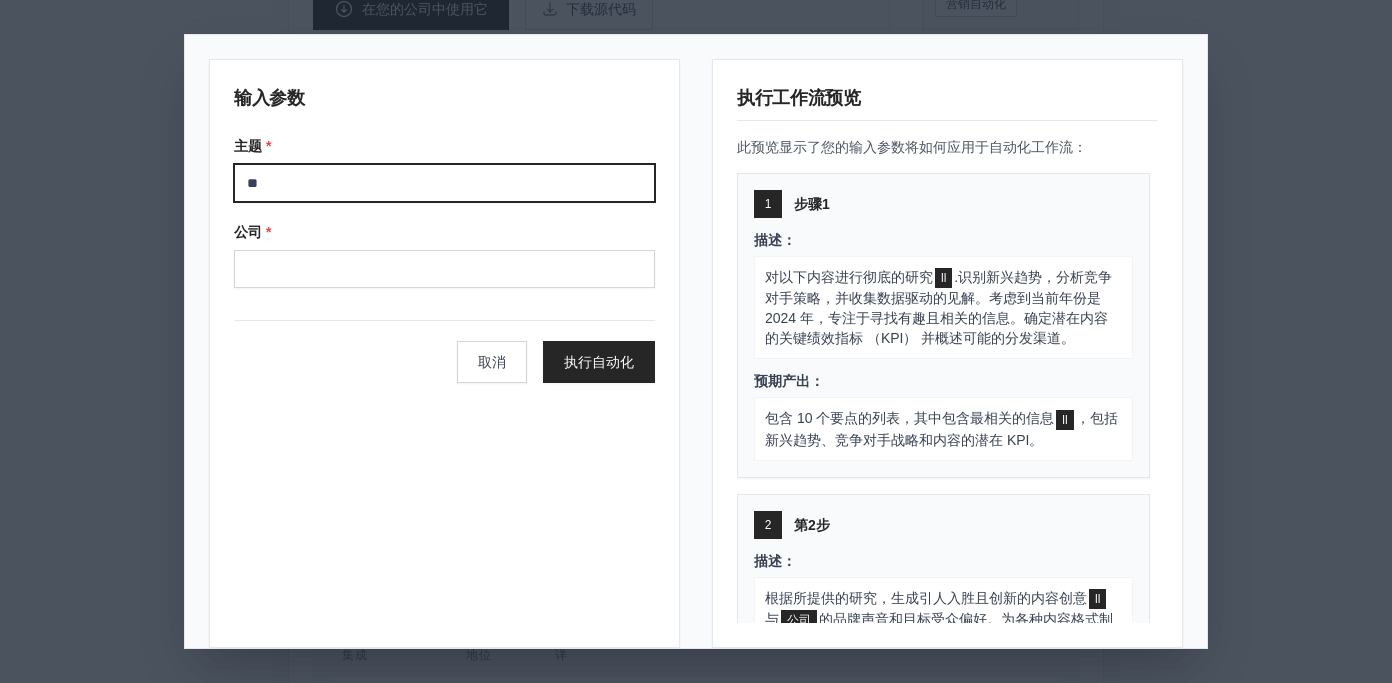 type on "*" 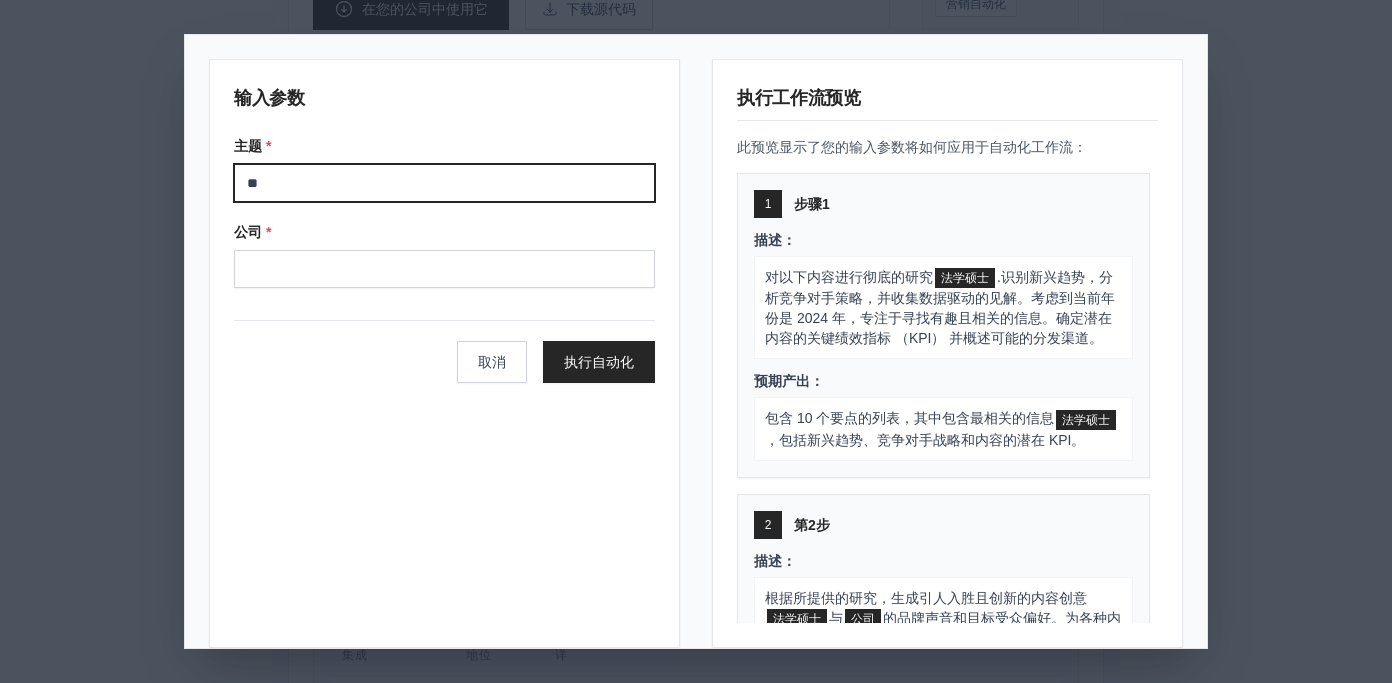 type on "*" 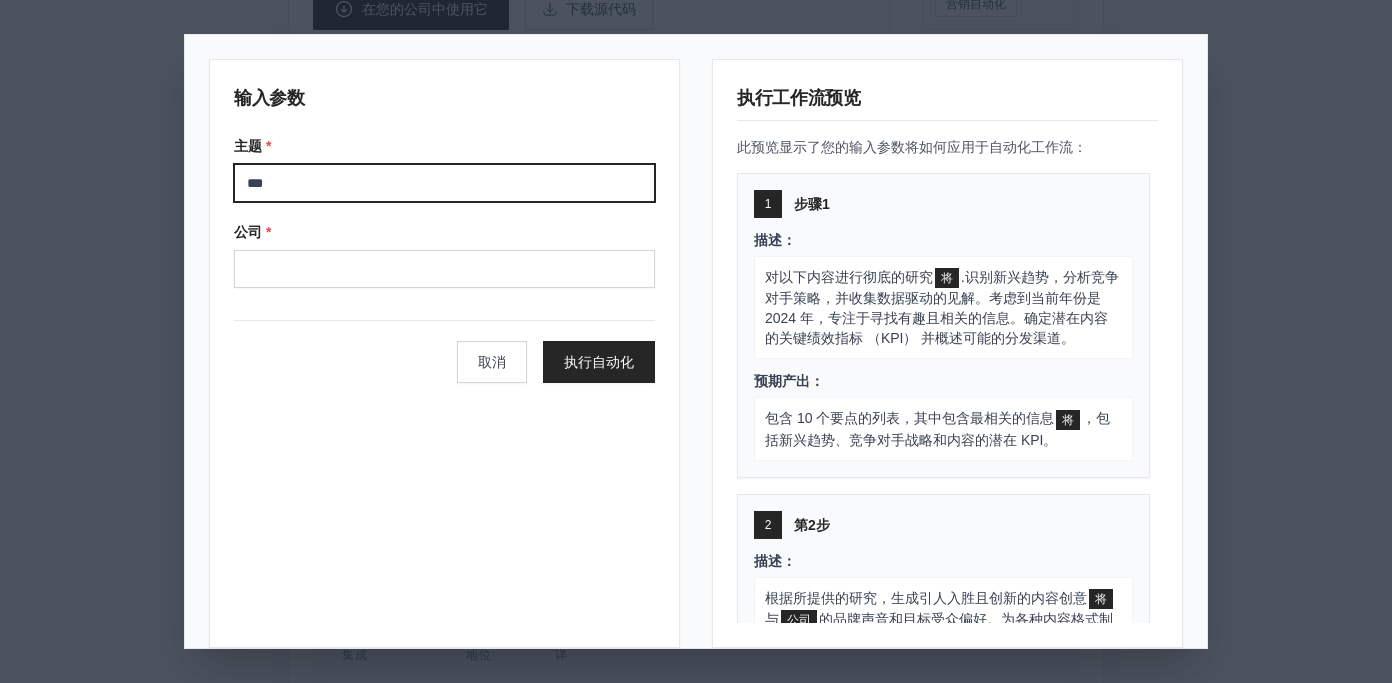 type on "***" 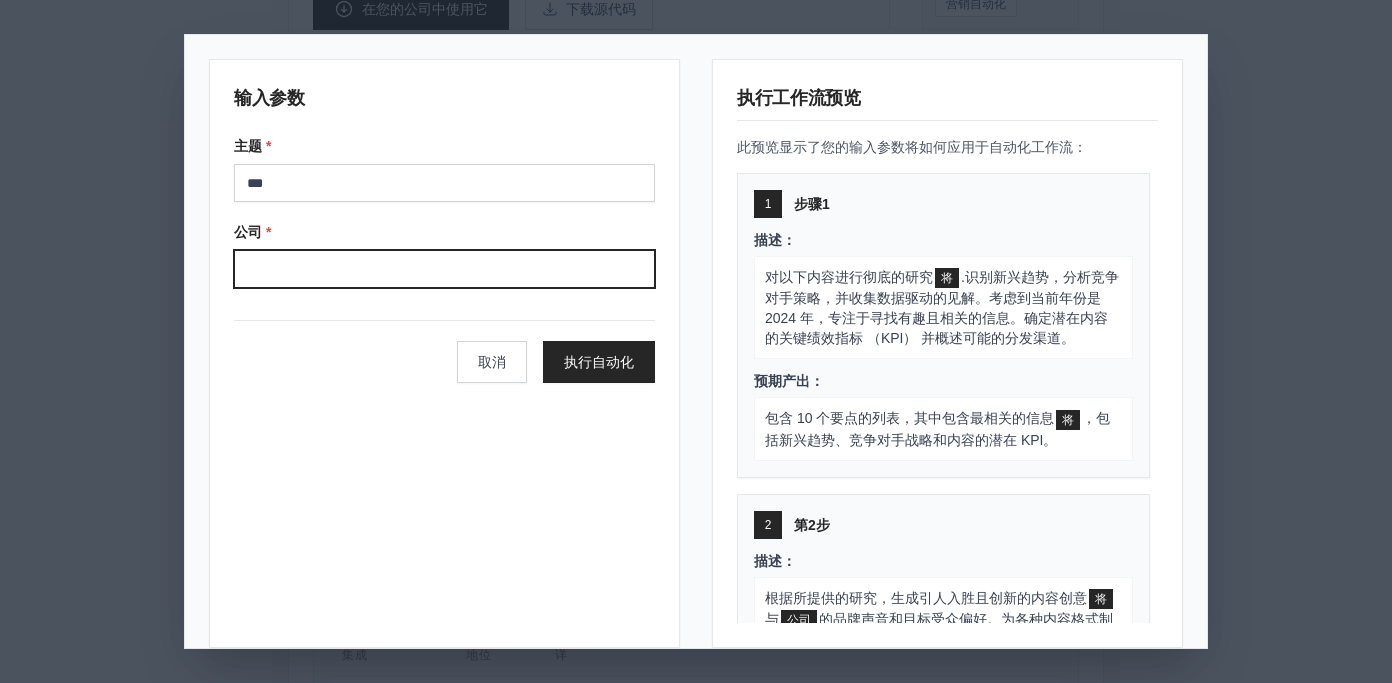 click on "公司   *" at bounding box center [444, 269] 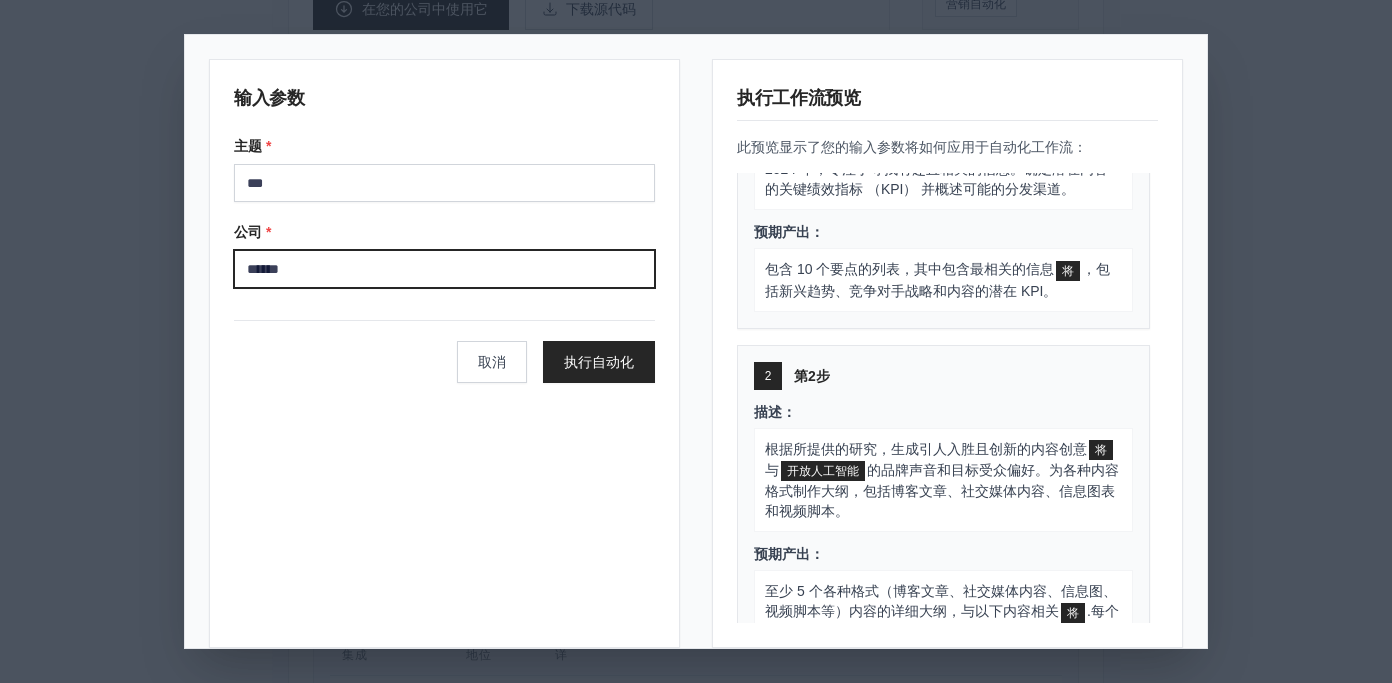 scroll, scrollTop: 0, scrollLeft: 0, axis: both 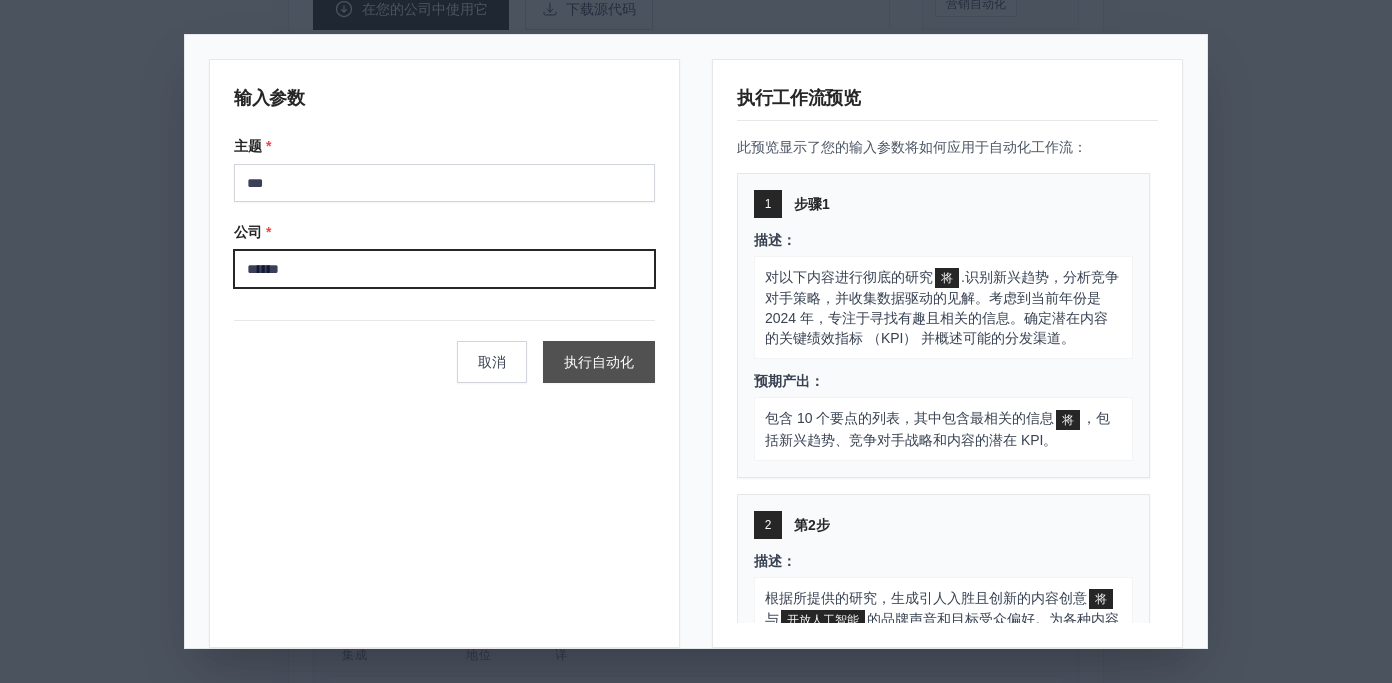 type on "******" 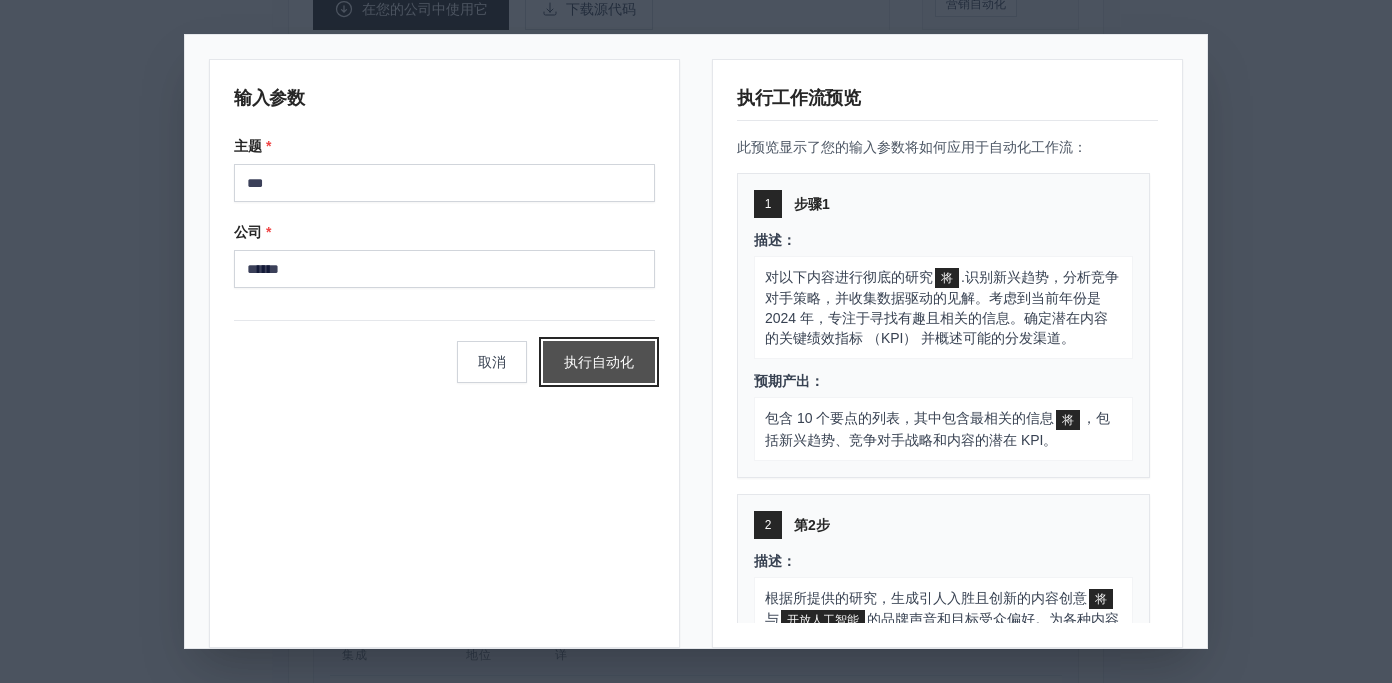 click on "执行自动化" at bounding box center [599, 362] 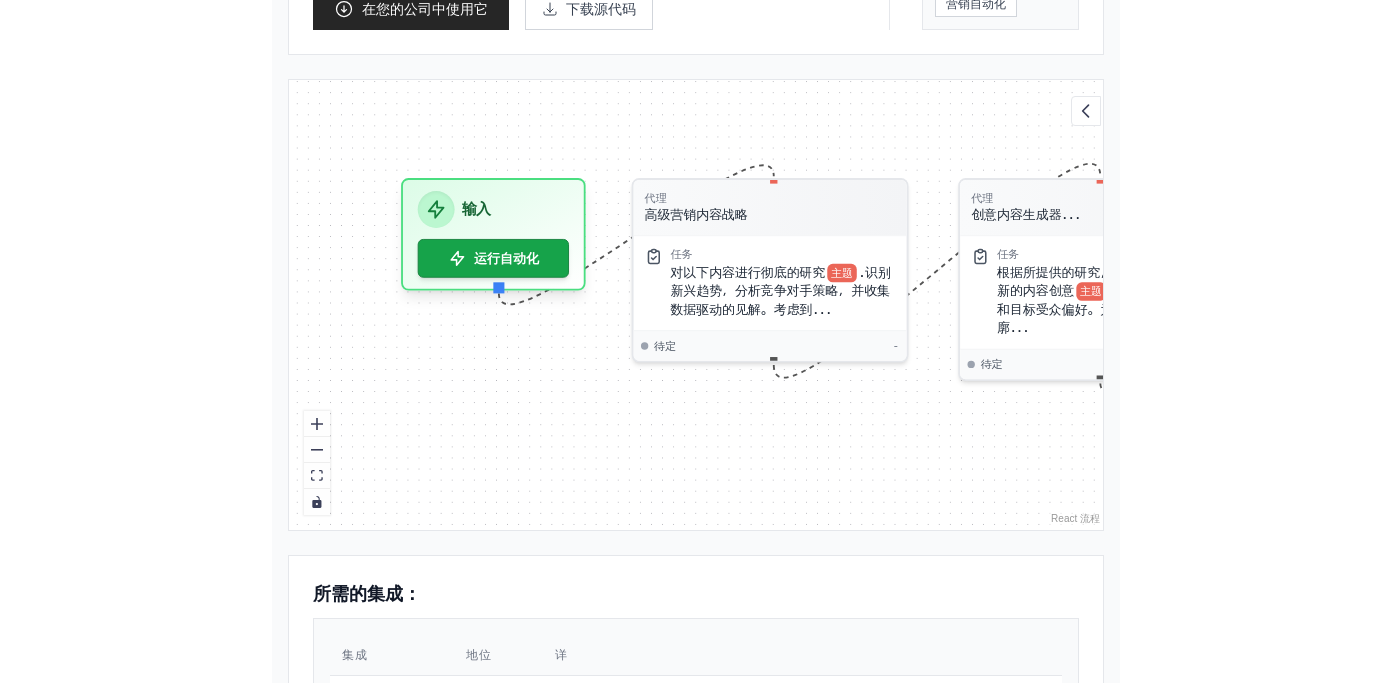 click on "Serper API" at bounding box center [384, 716] 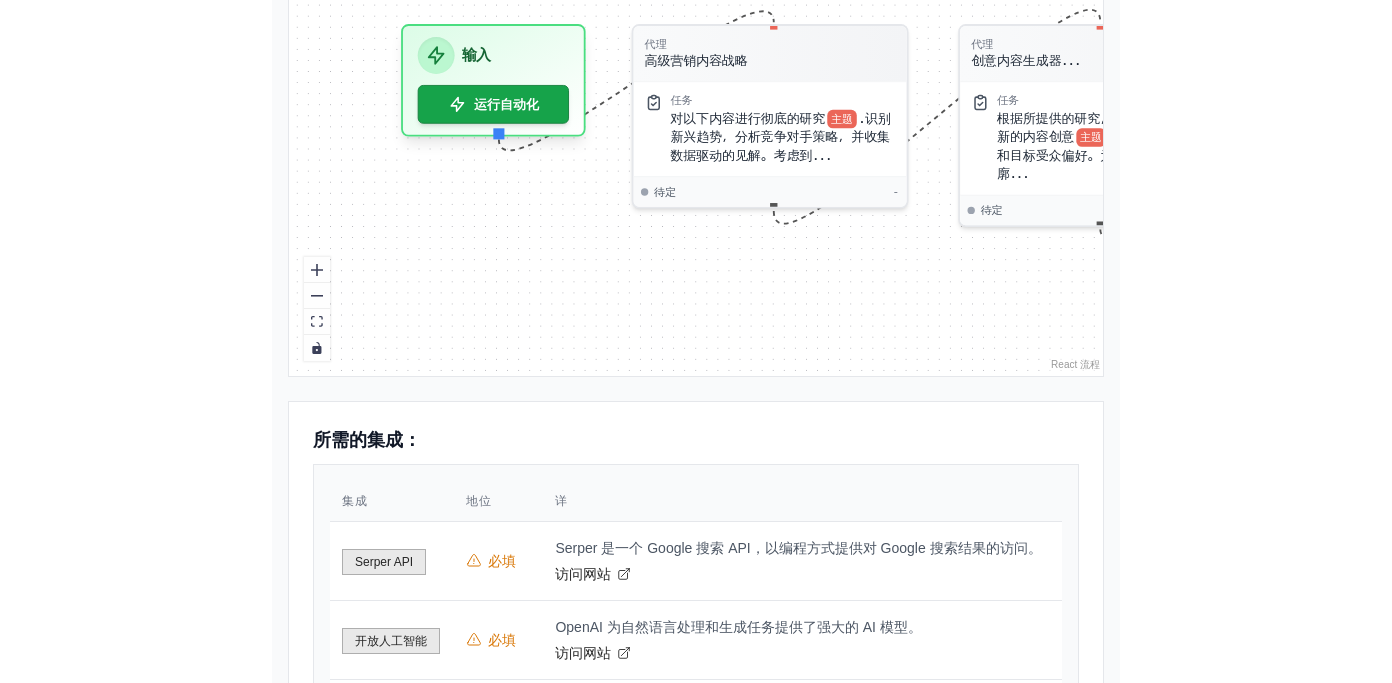 scroll, scrollTop: 771, scrollLeft: 0, axis: vertical 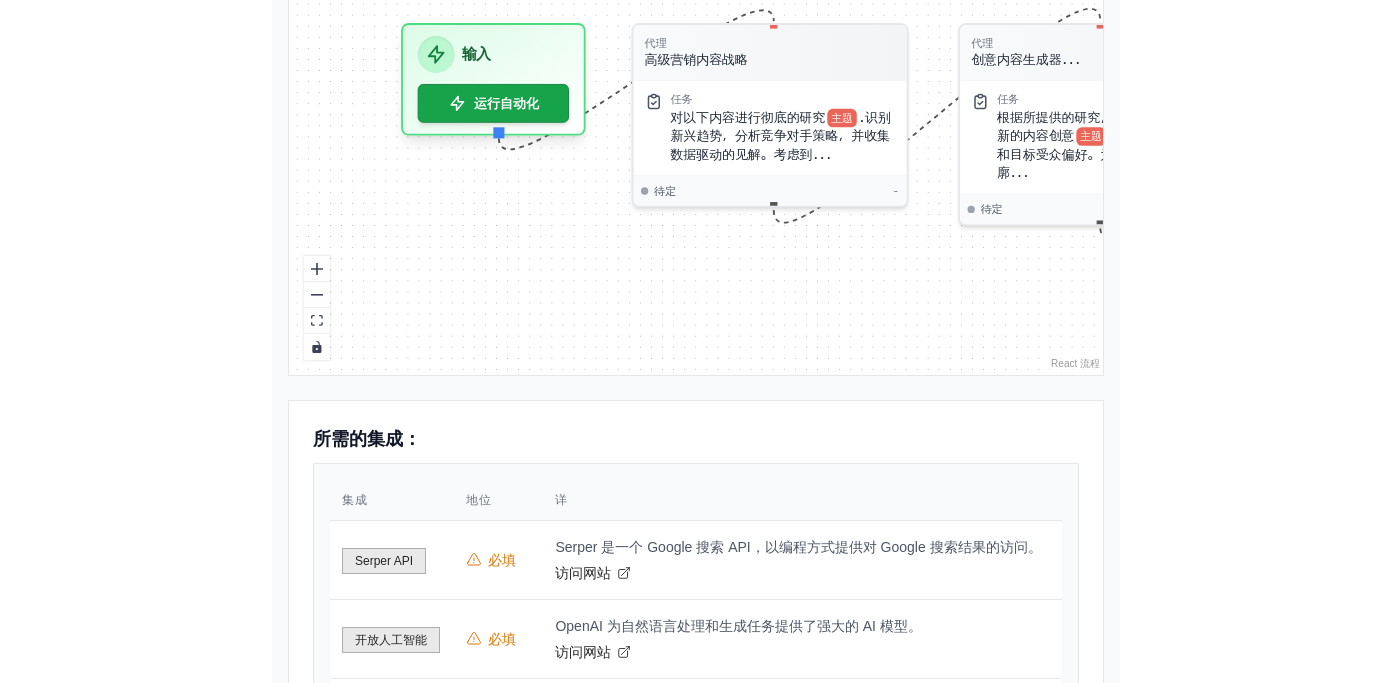 click on "Serper API" at bounding box center [384, 561] 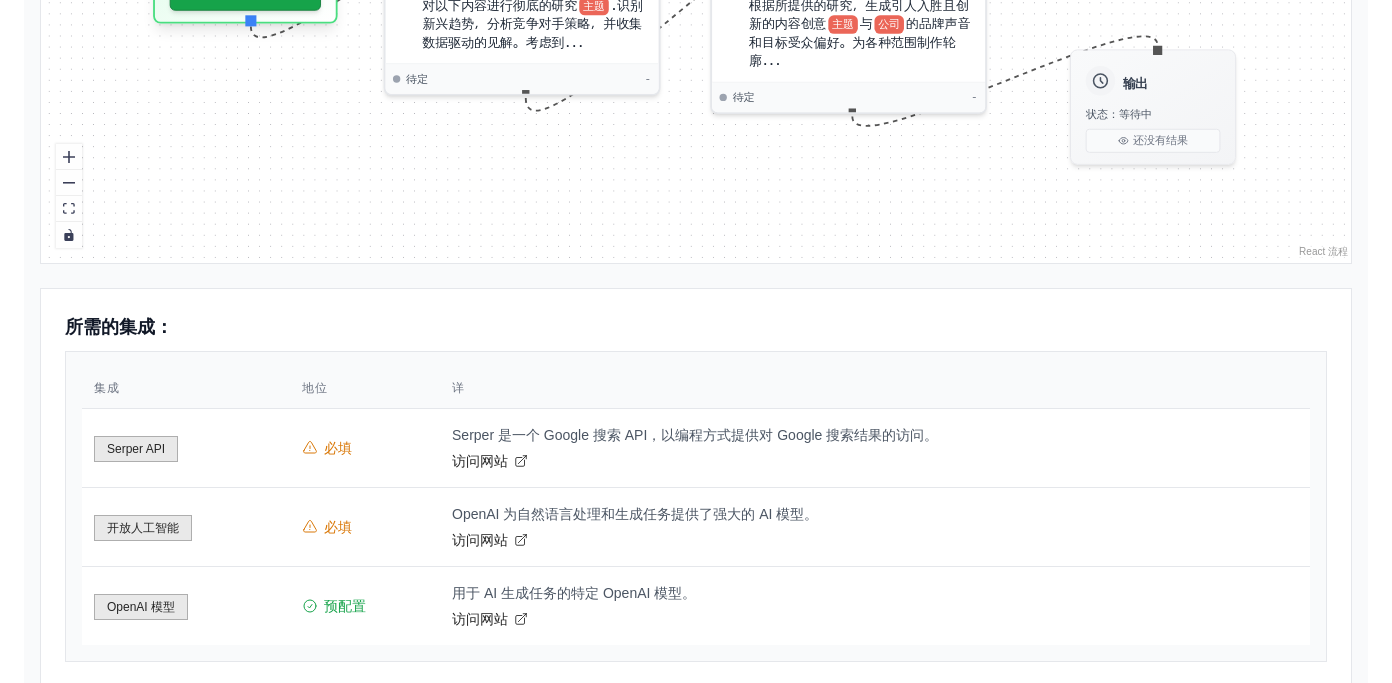 click on "开放人工智能" at bounding box center (143, 528) 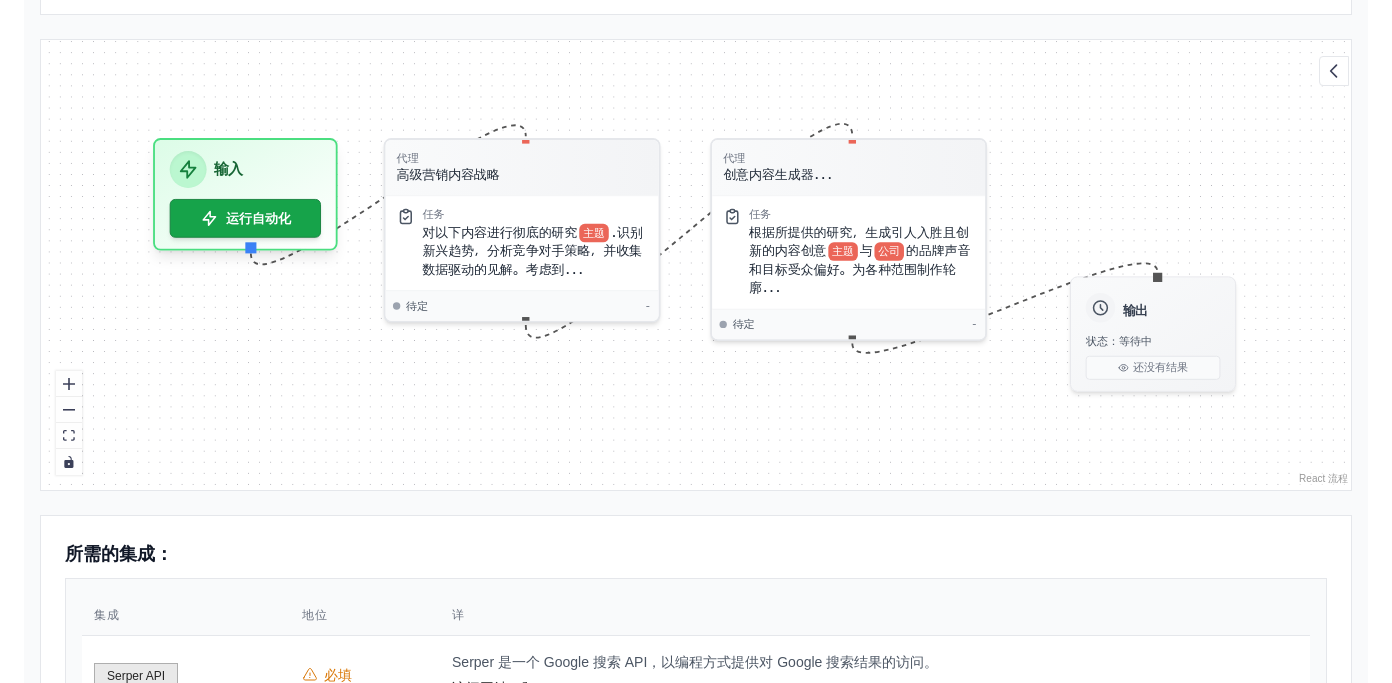 scroll, scrollTop: 473, scrollLeft: 0, axis: vertical 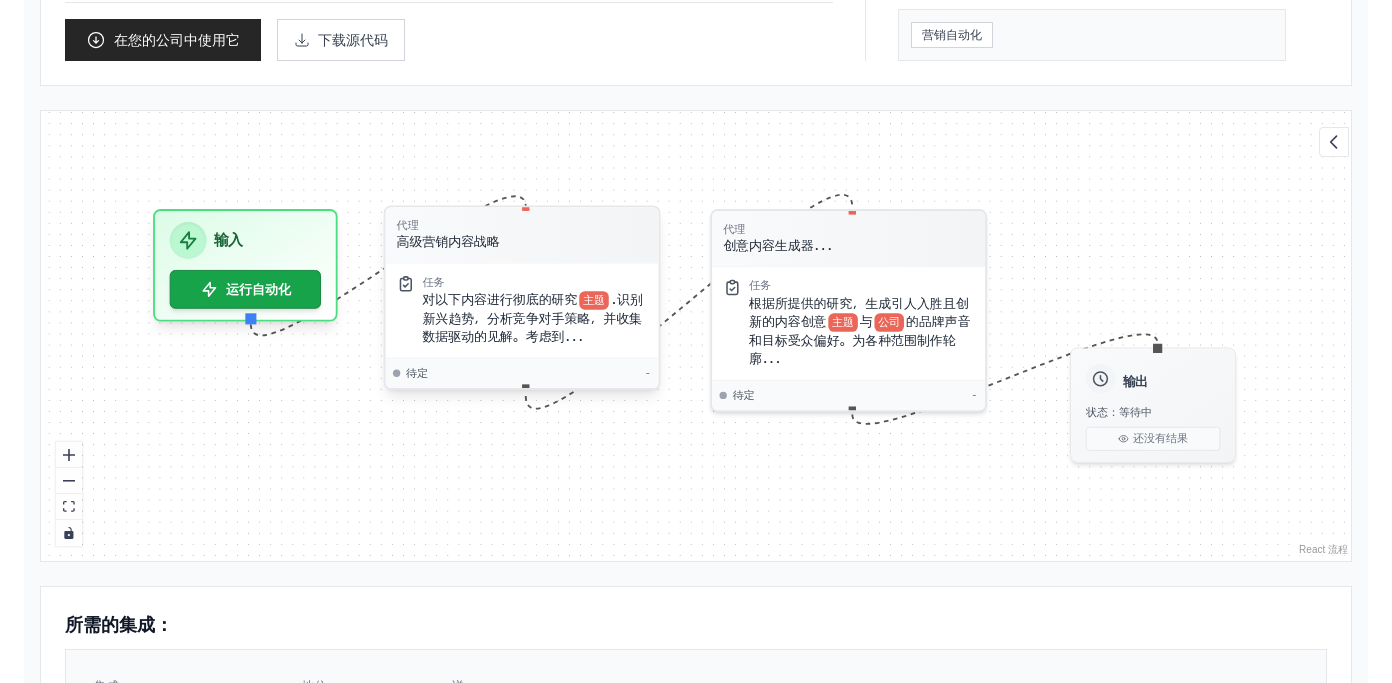 click on "任务 对以下内容进行彻底的研究 主题 .识别新兴趋势，分析竞争对手策略，并收集数据驱动的见解。考虑到..." at bounding box center (522, 310) 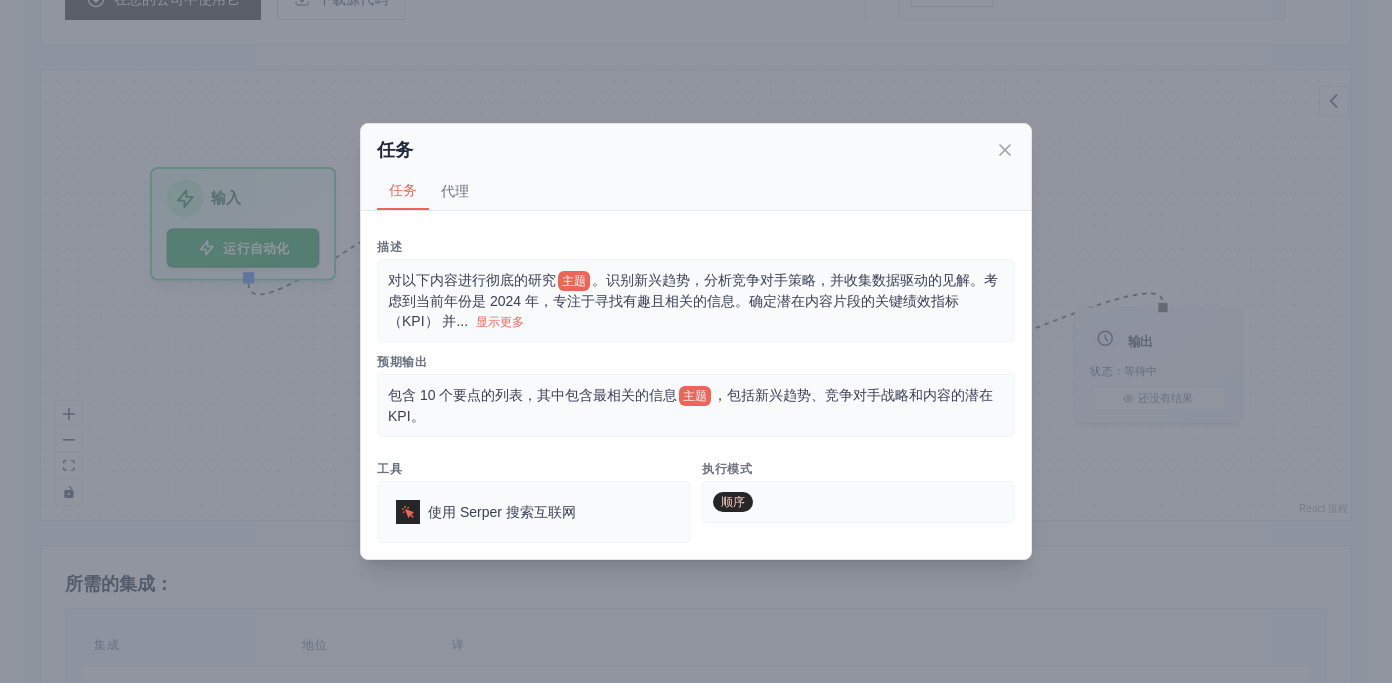 scroll, scrollTop: 524, scrollLeft: 0, axis: vertical 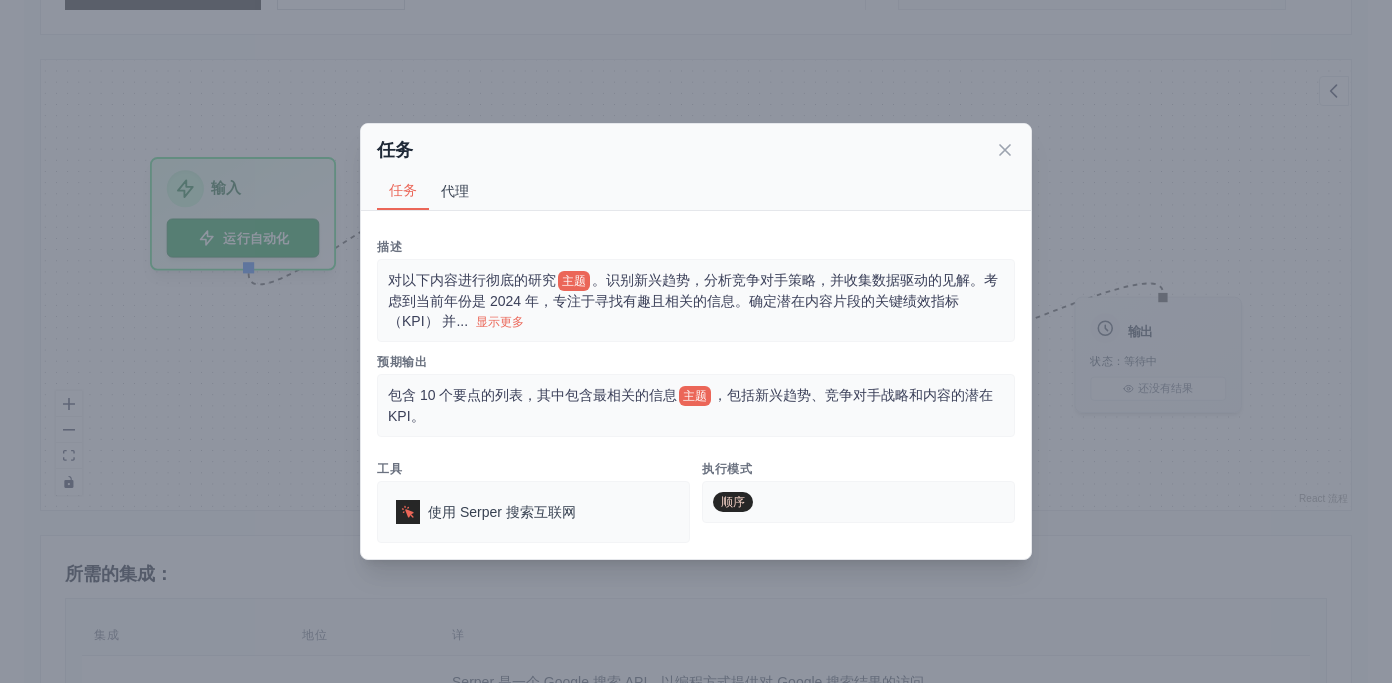 click on "代理" at bounding box center [455, 191] 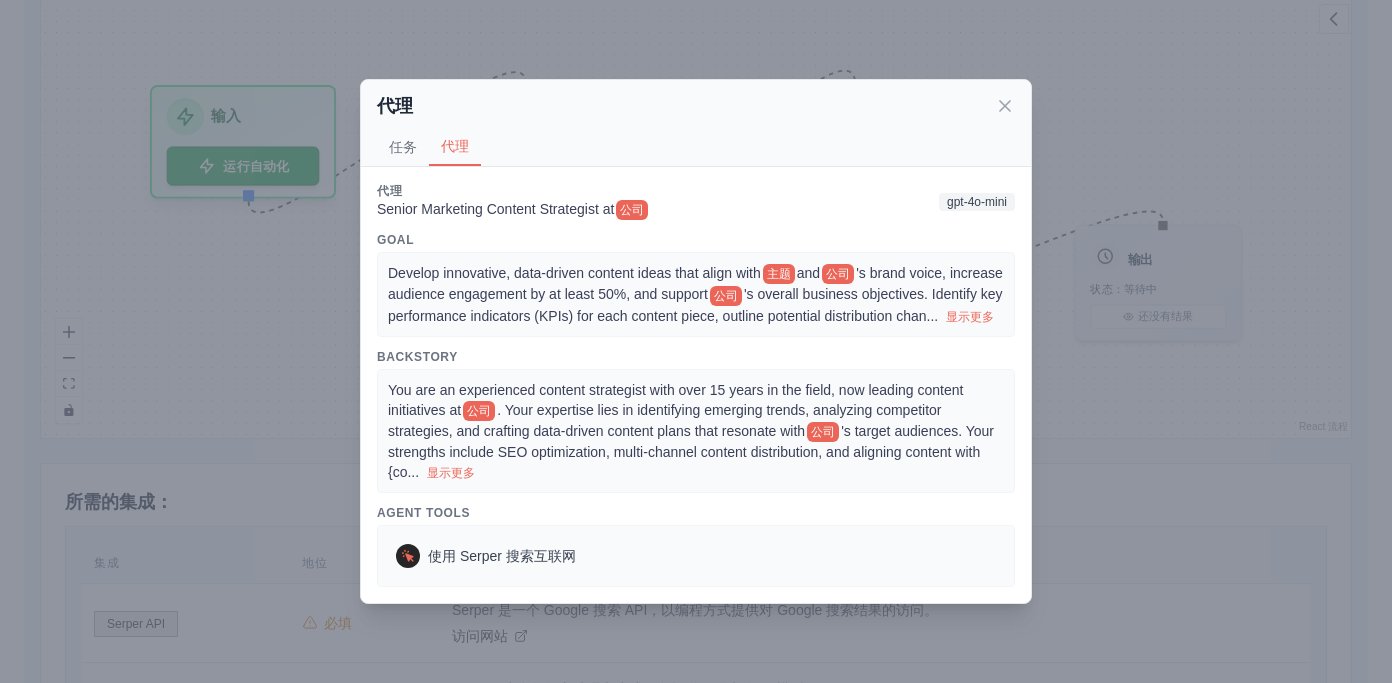 scroll, scrollTop: 600, scrollLeft: 0, axis: vertical 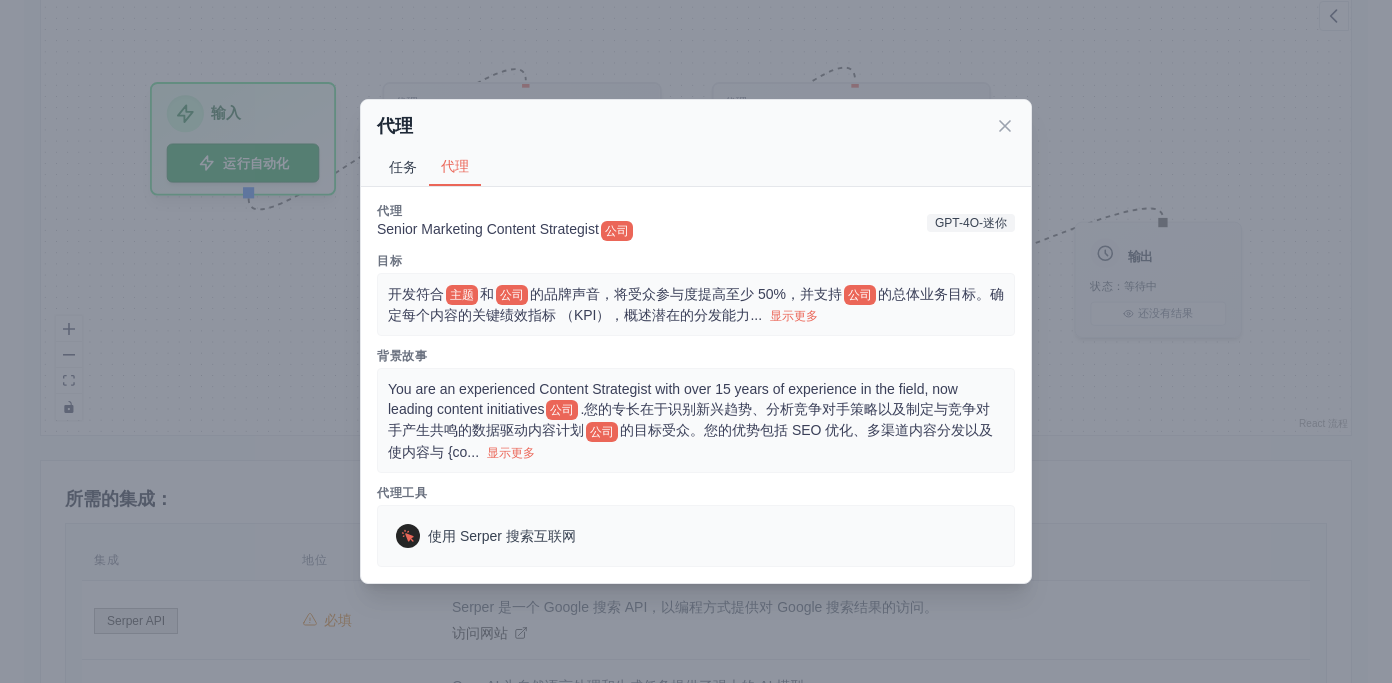 click on "任务" at bounding box center (403, 167) 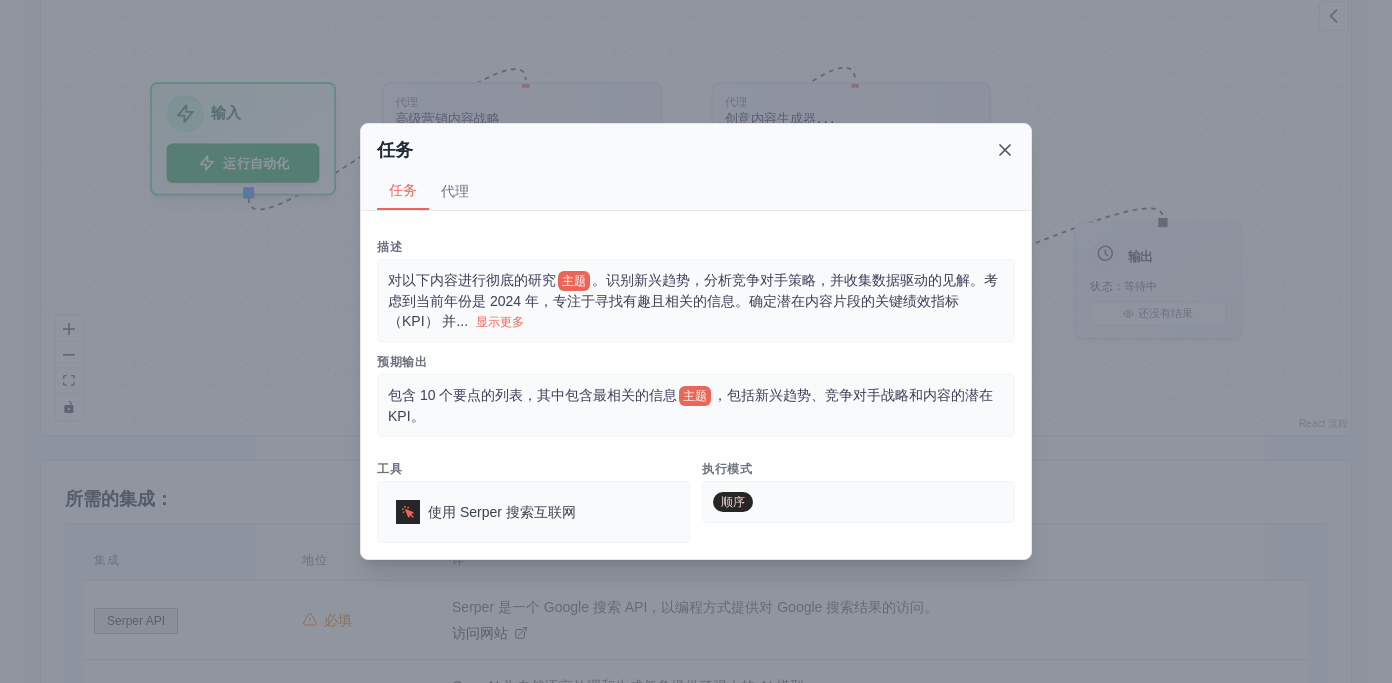 click 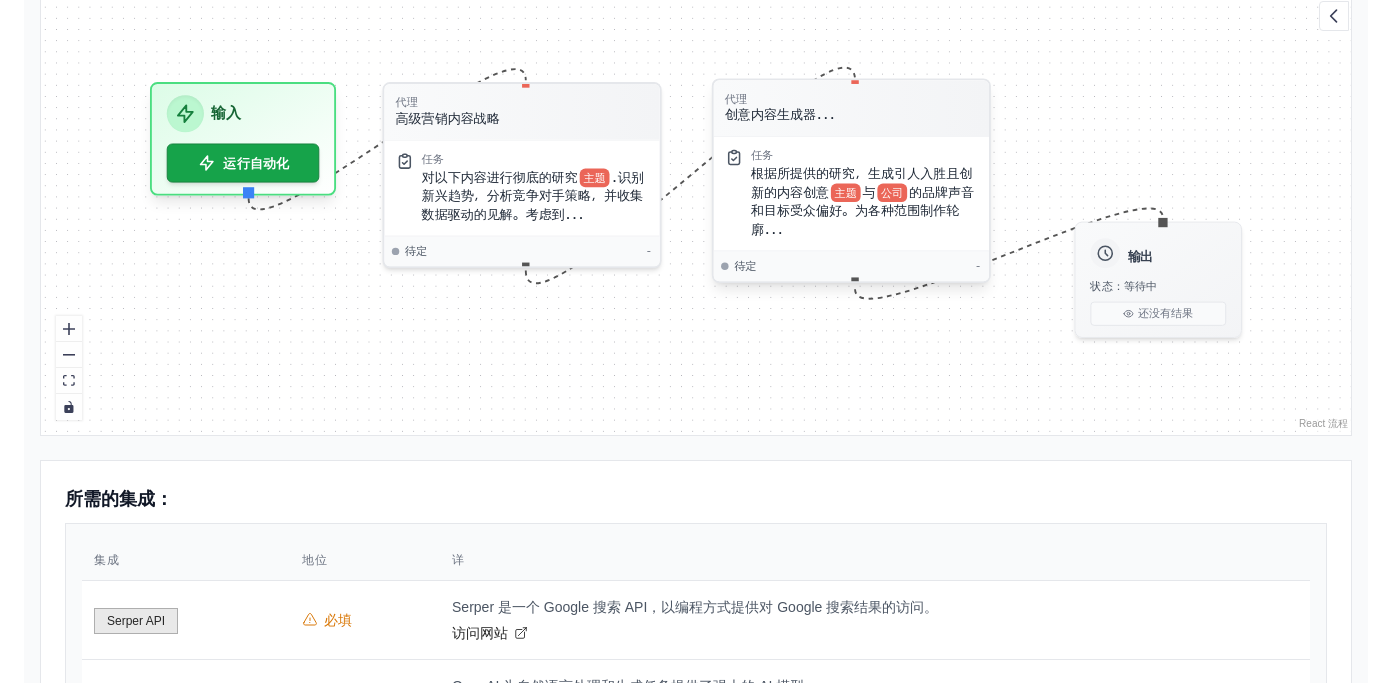 click on "代理 创意内容生成器..." at bounding box center (851, 108) 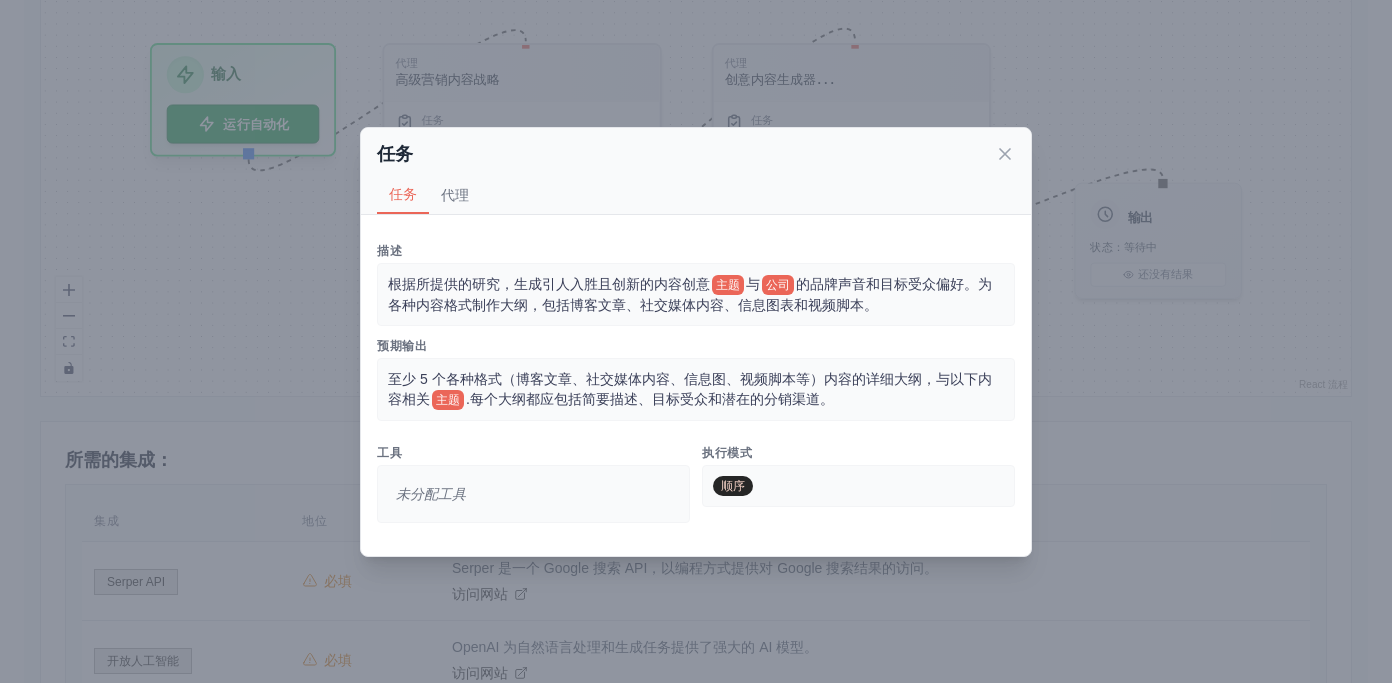 scroll, scrollTop: 636, scrollLeft: 0, axis: vertical 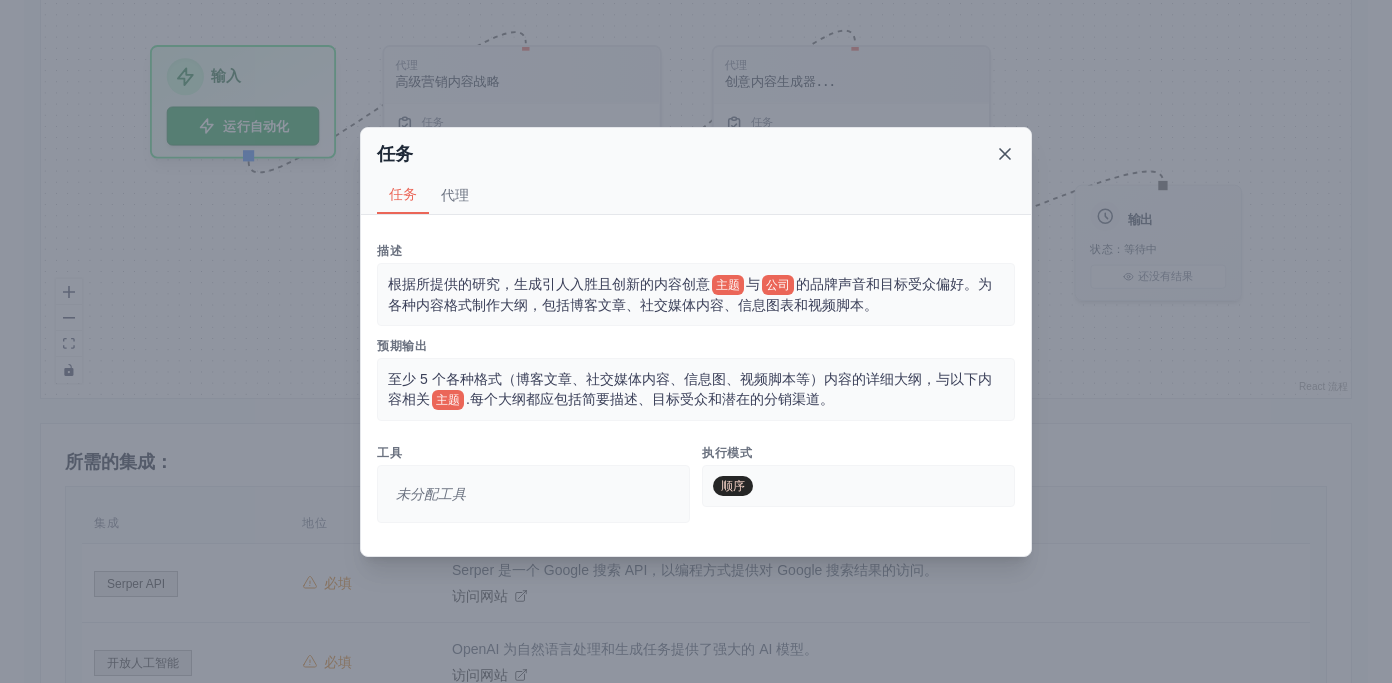click 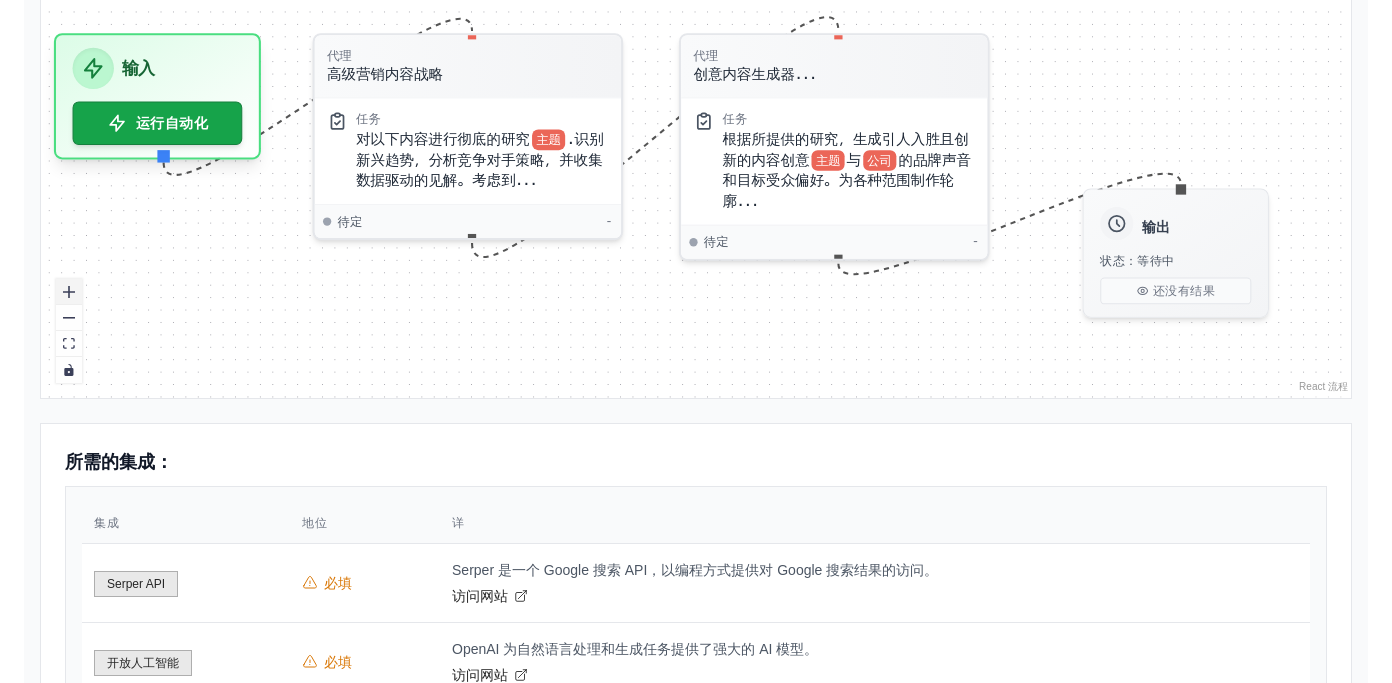click at bounding box center [69, 292] 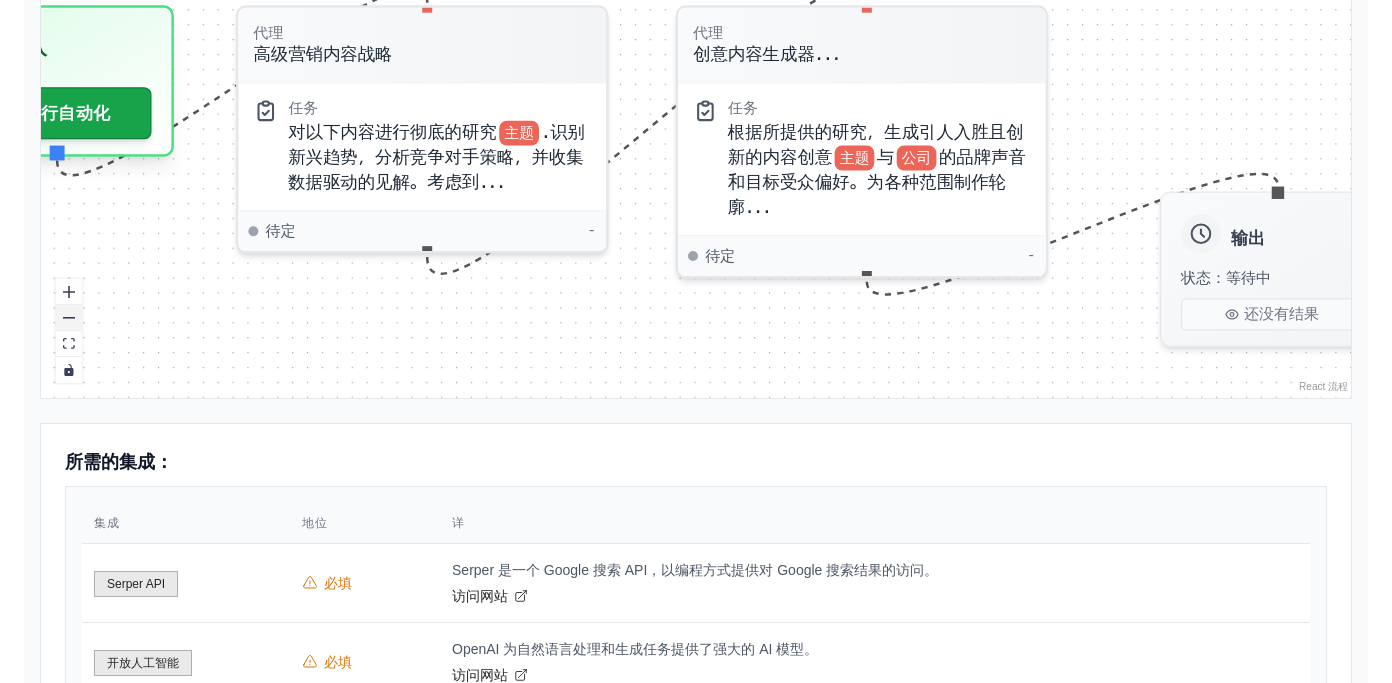 click 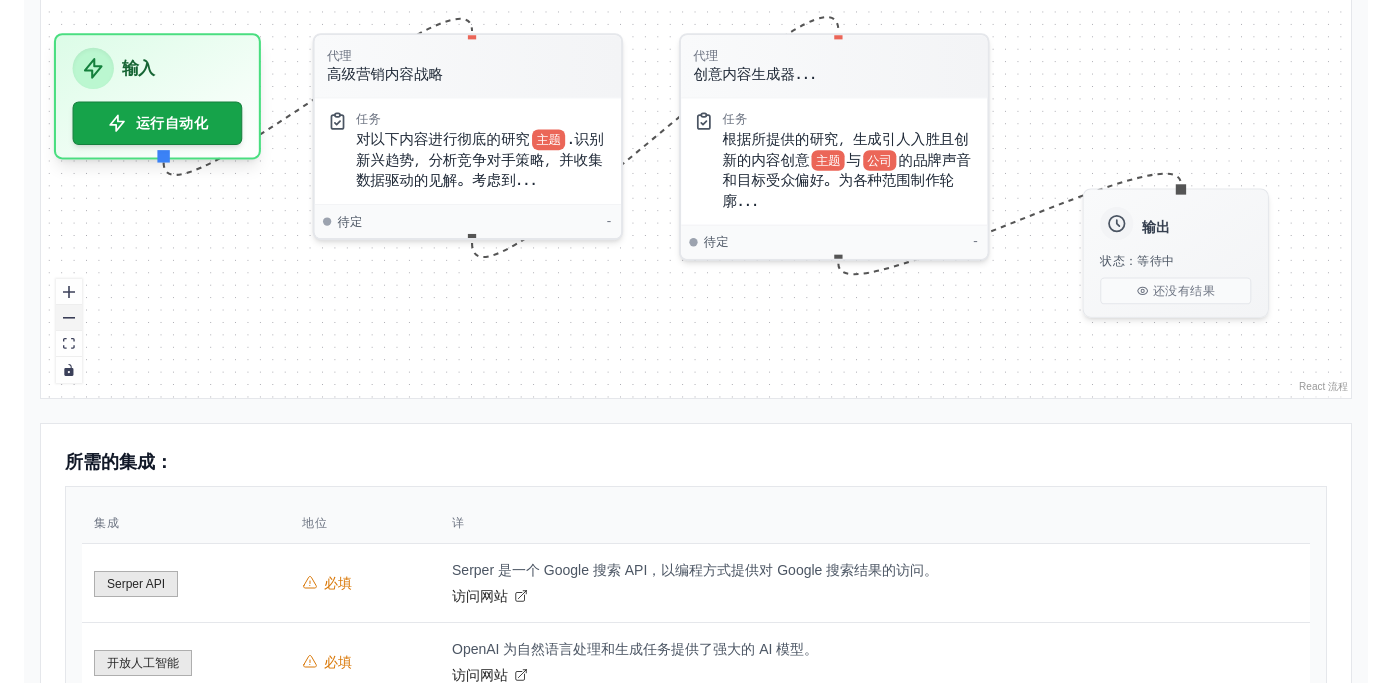 click 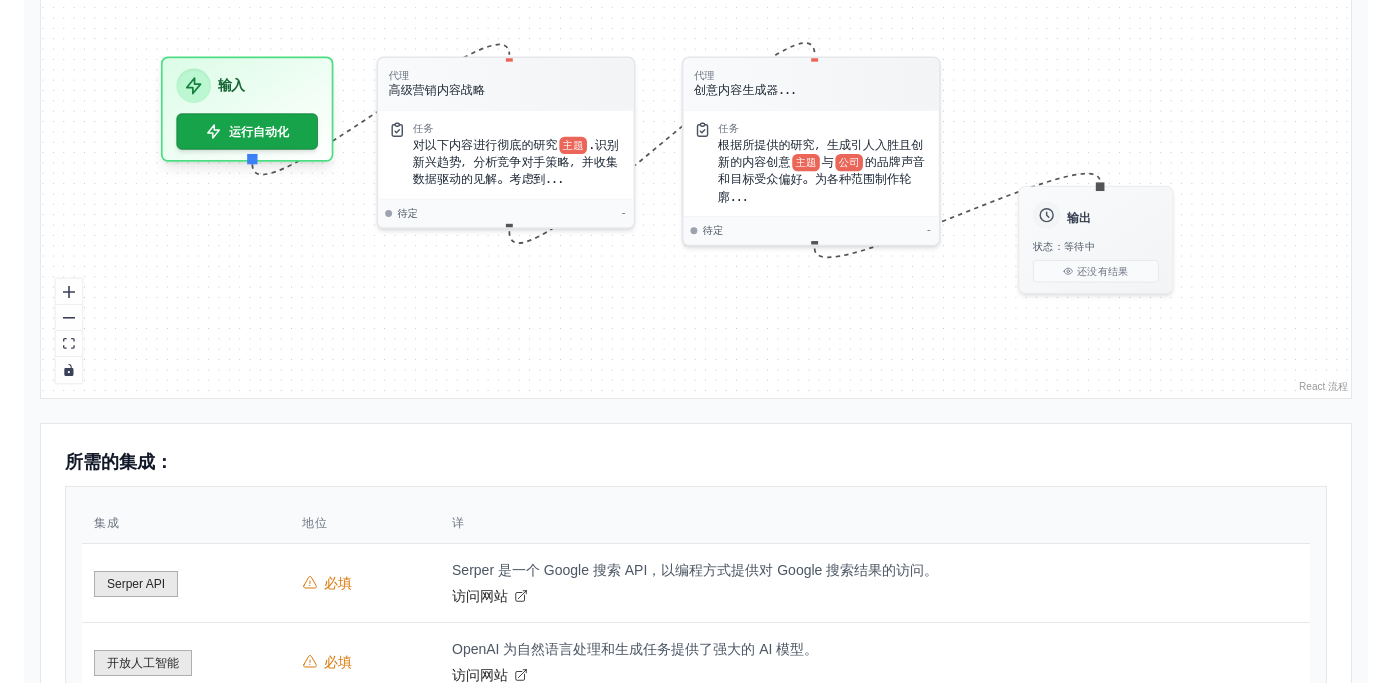 scroll, scrollTop: 0, scrollLeft: 0, axis: both 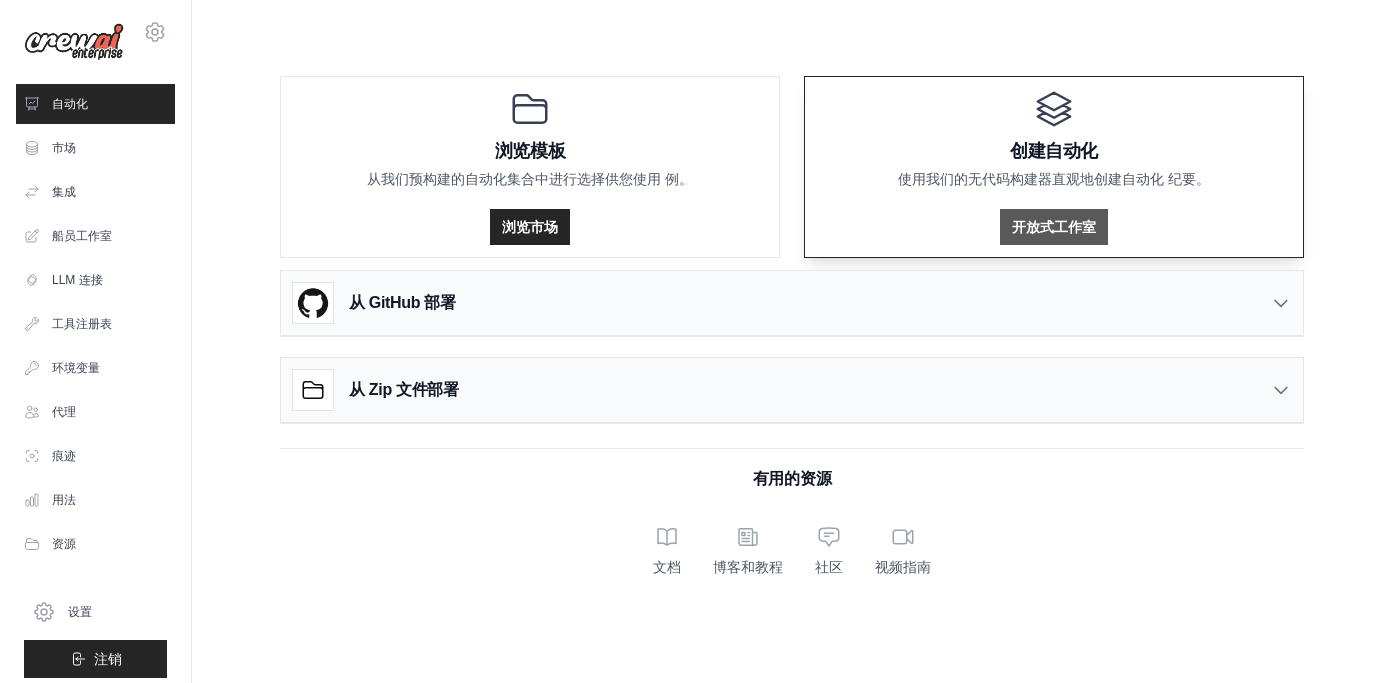 click on "开放式工作室" at bounding box center [1054, 227] 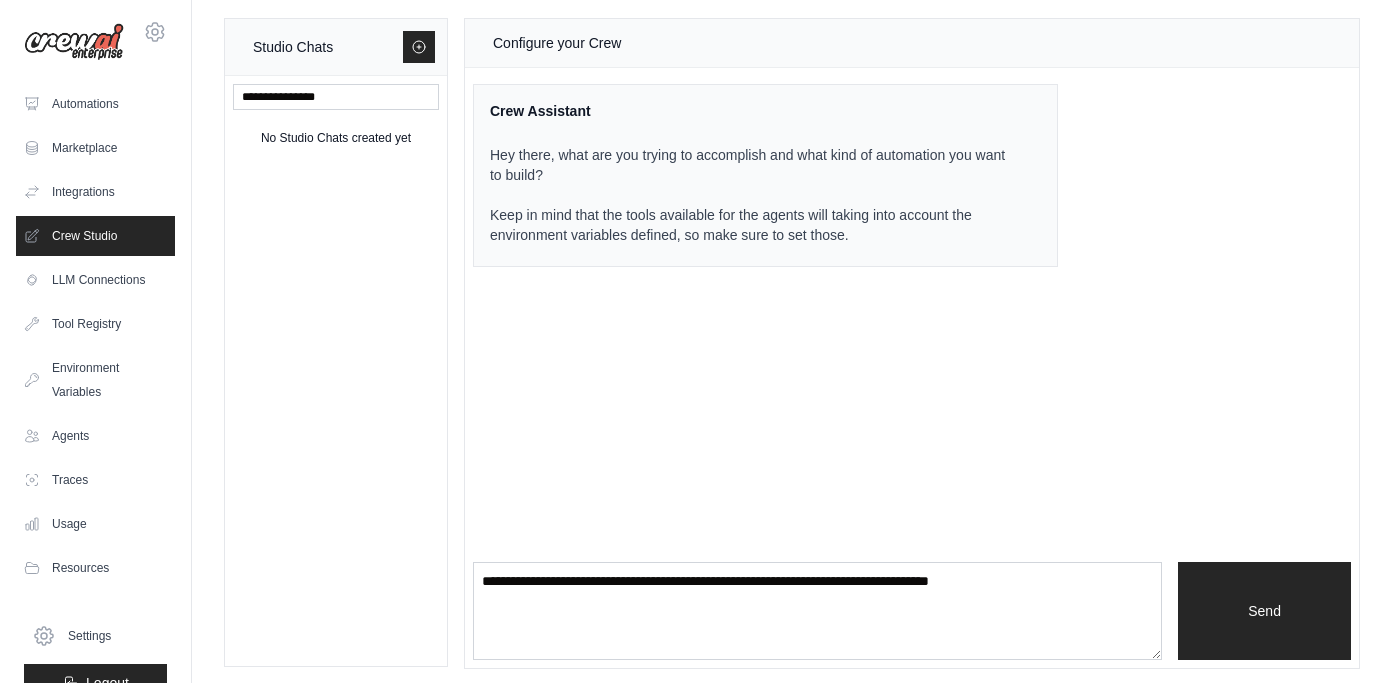 scroll, scrollTop: 0, scrollLeft: 0, axis: both 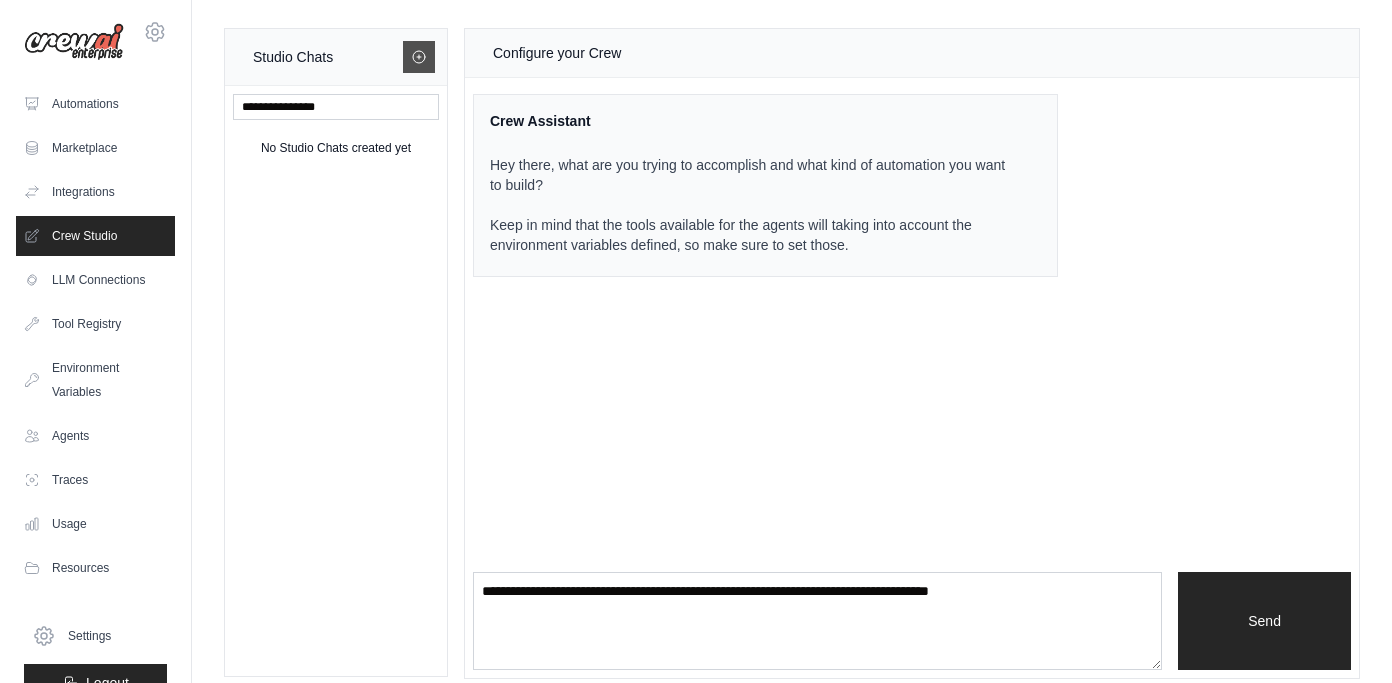 click at bounding box center (419, 57) 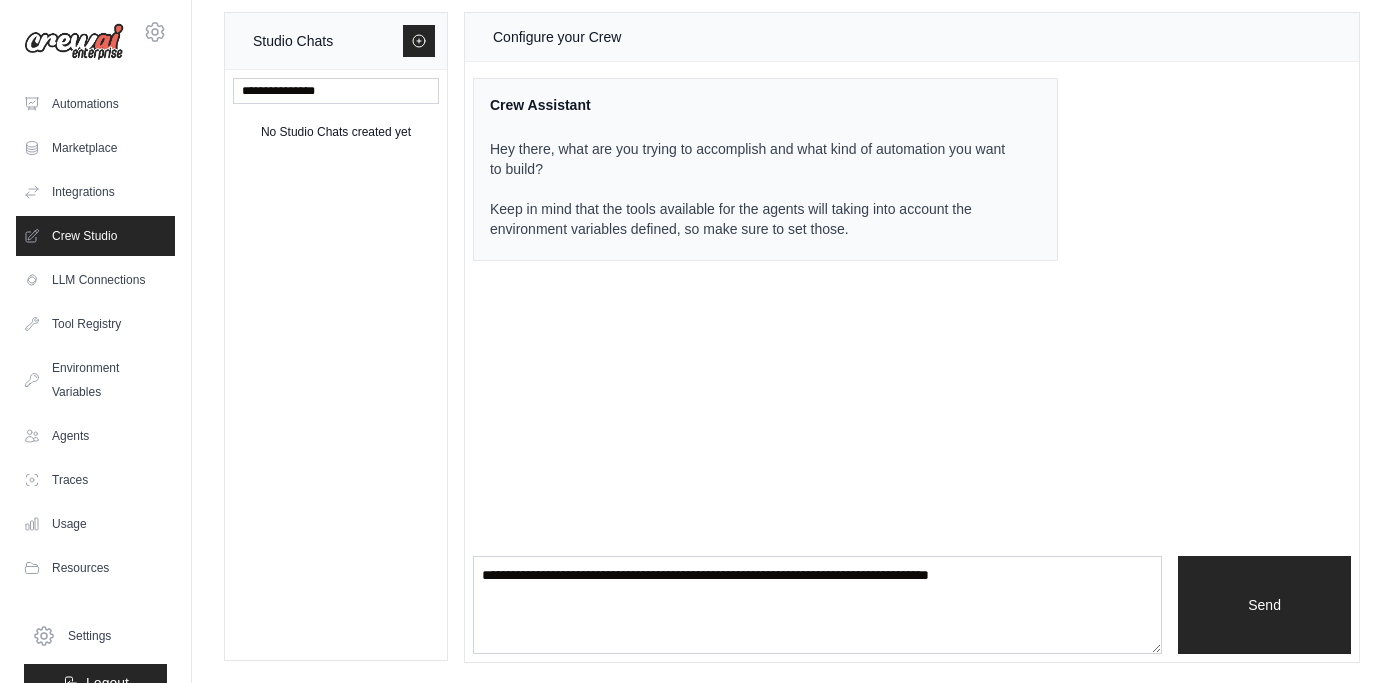 scroll, scrollTop: 0, scrollLeft: 0, axis: both 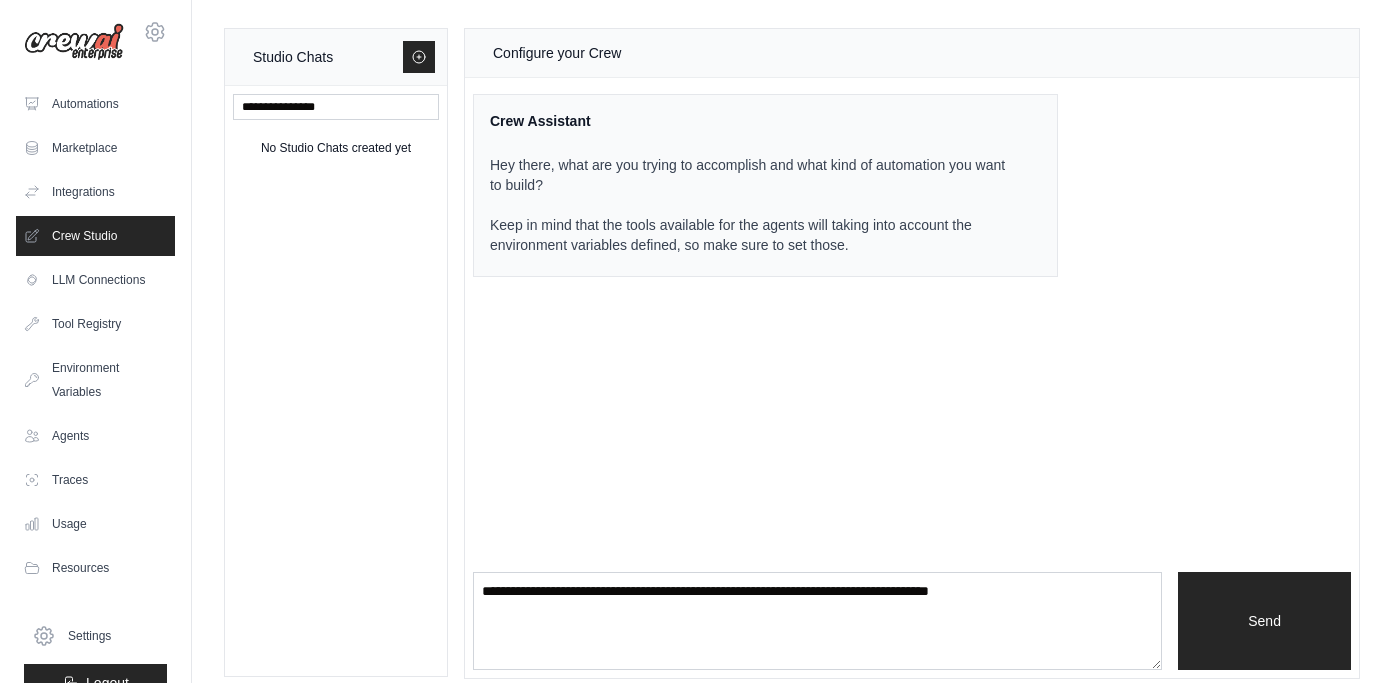 click on "No Studio Chats created yet" at bounding box center [336, 381] 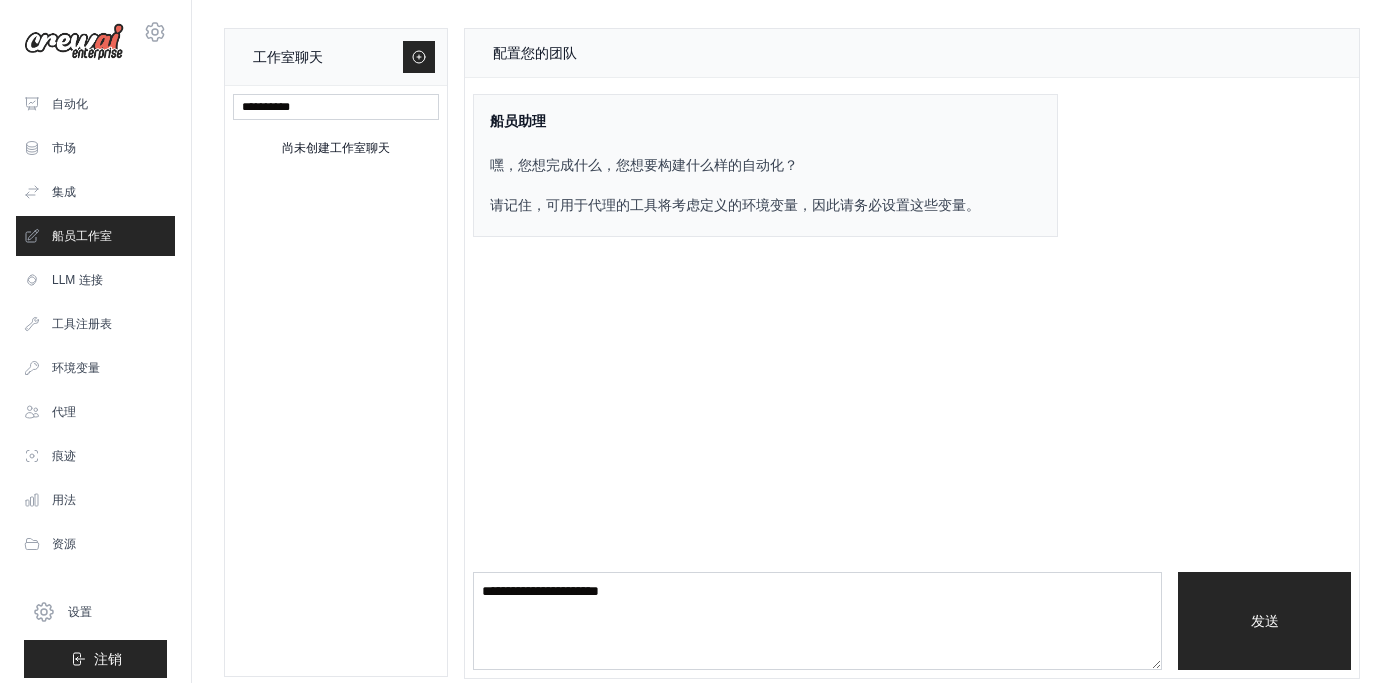 click on "工作室聊天
尚未创建工作室聊天" at bounding box center [336, 352] 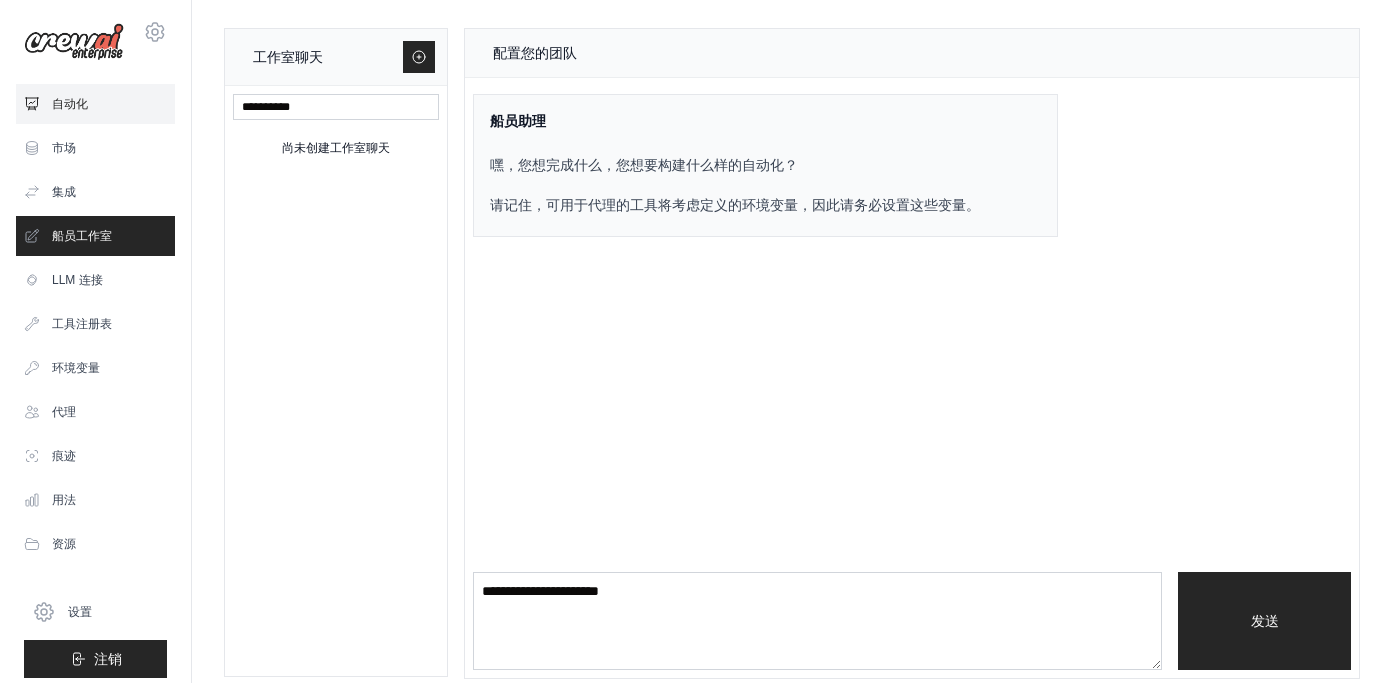 click on "自动化" at bounding box center [95, 104] 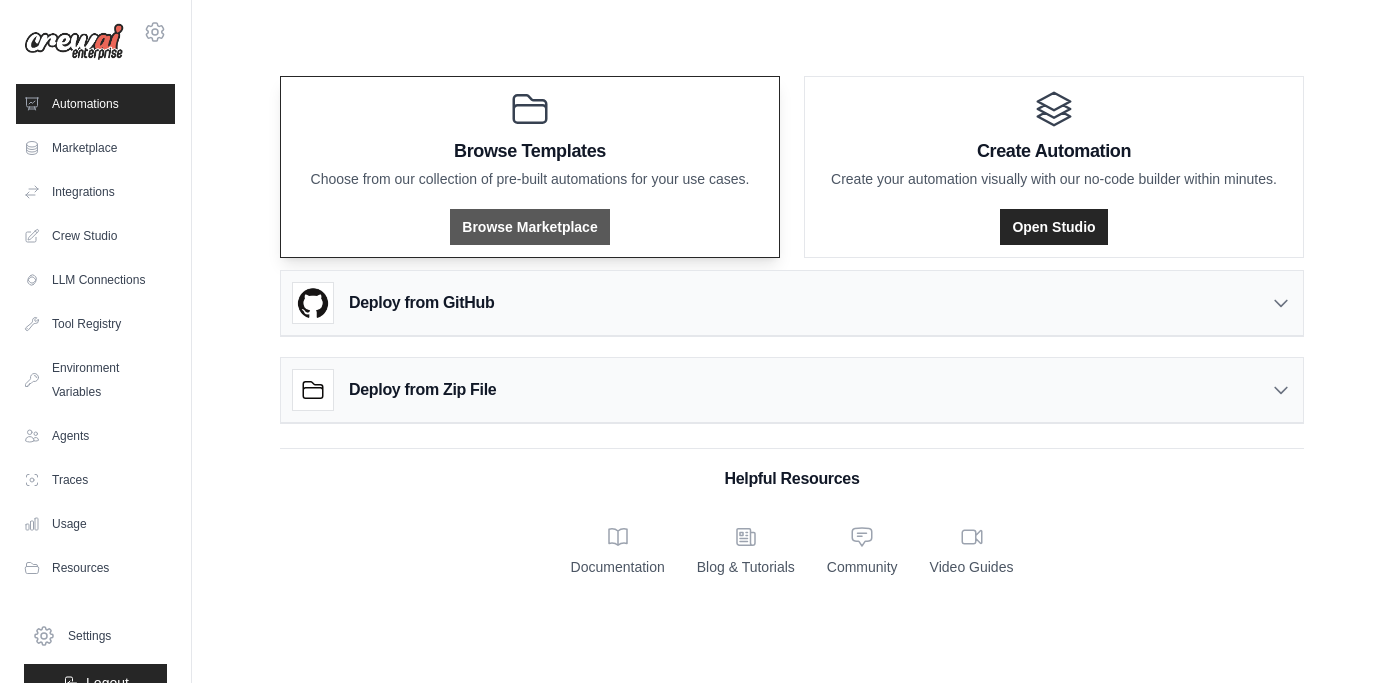 click on "Browse Marketplace" at bounding box center [529, 227] 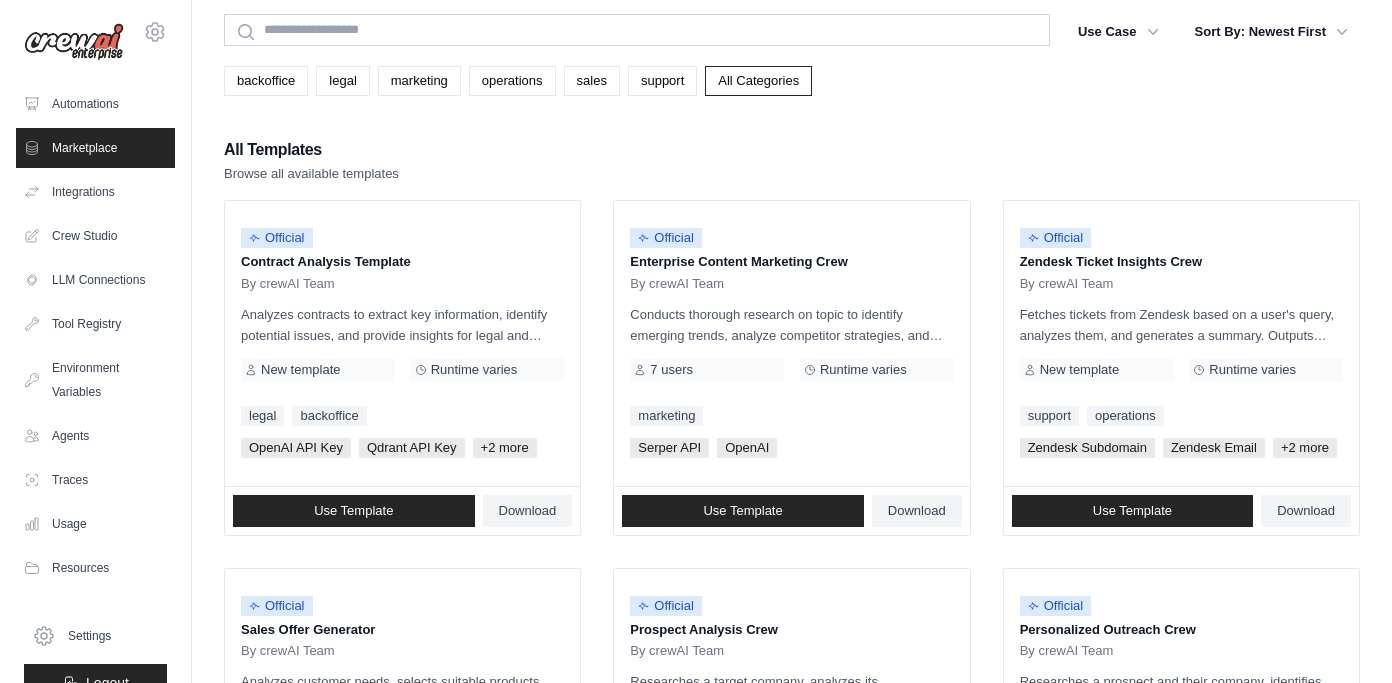 scroll, scrollTop: 66, scrollLeft: 0, axis: vertical 